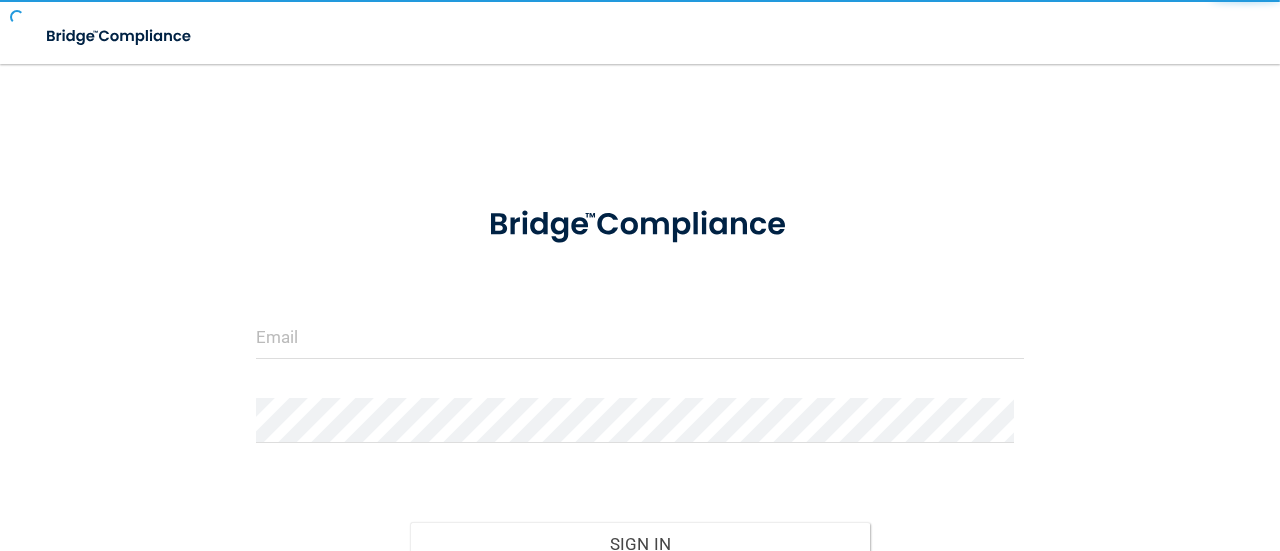 scroll, scrollTop: 0, scrollLeft: 0, axis: both 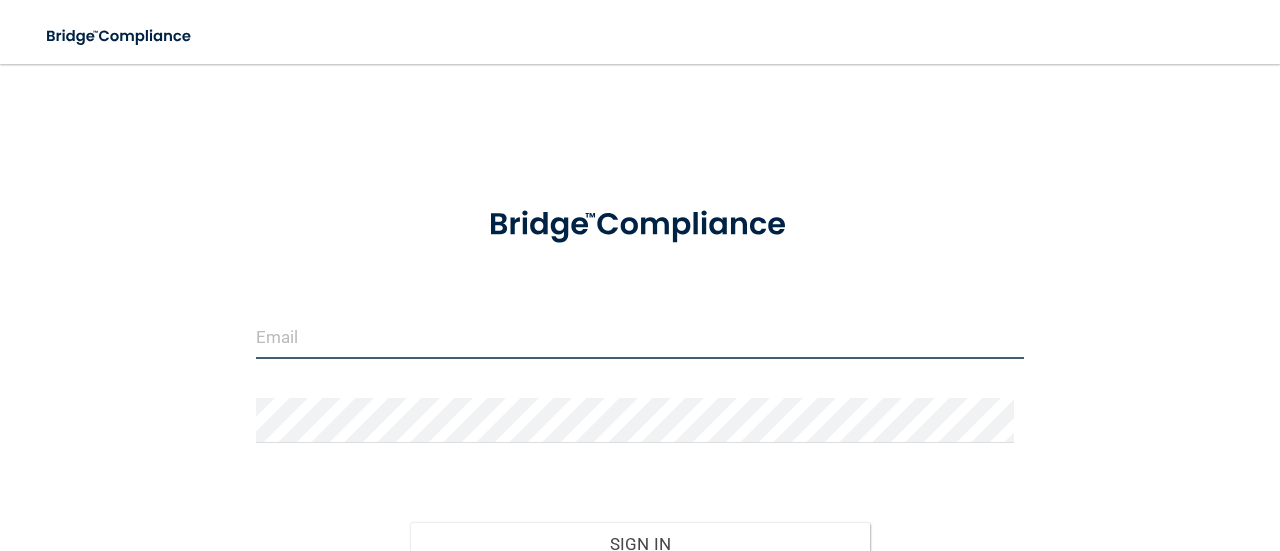 click at bounding box center (640, 336) 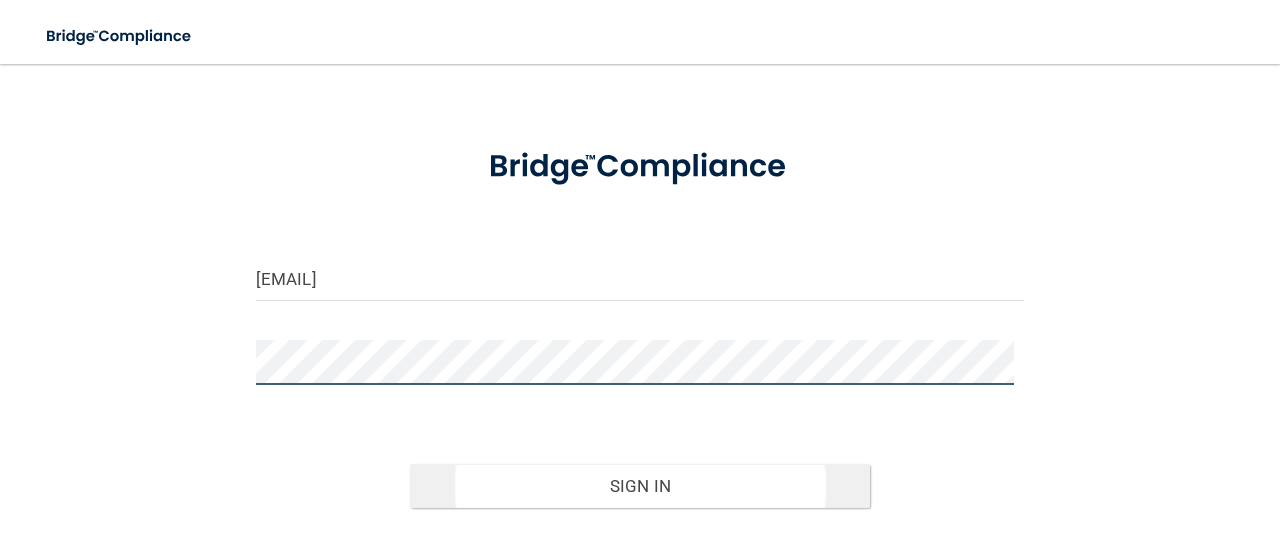 scroll, scrollTop: 100, scrollLeft: 0, axis: vertical 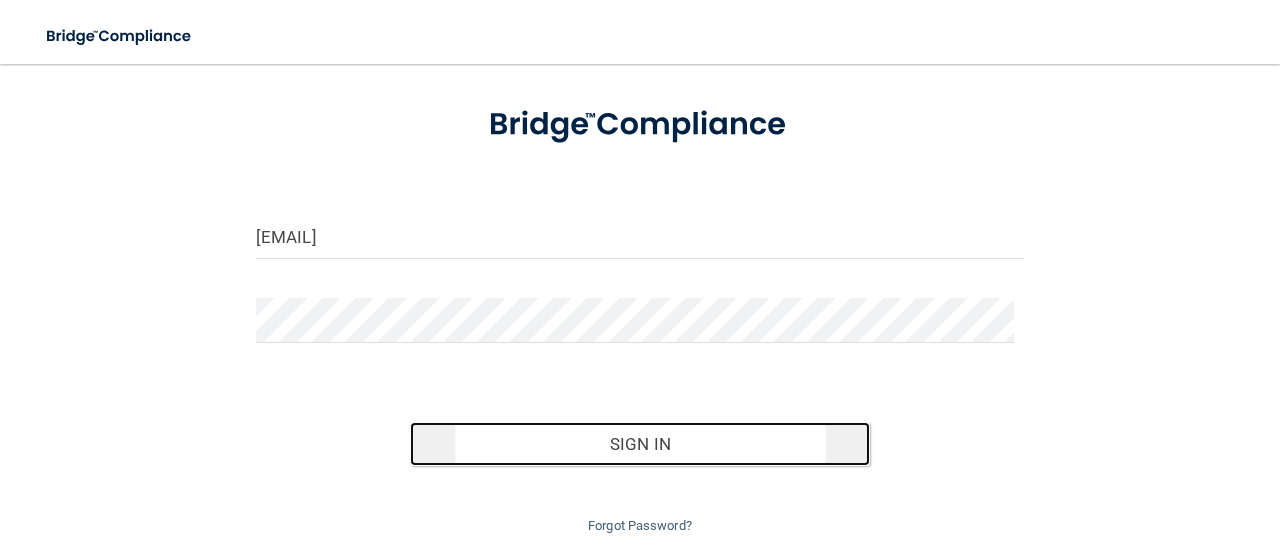 click on "Sign In" at bounding box center (640, 444) 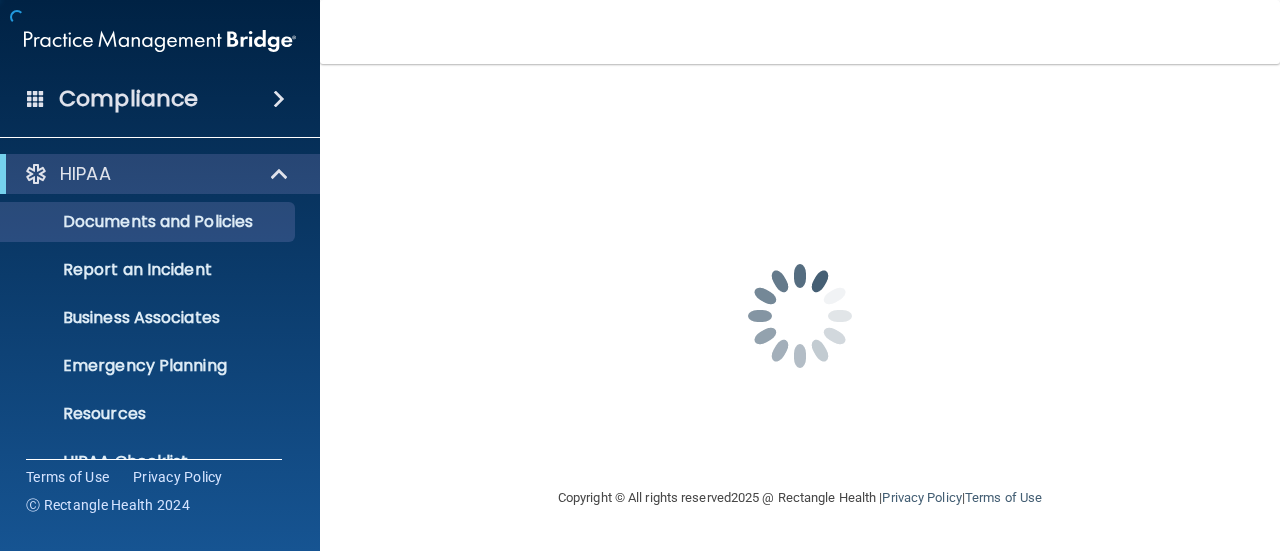 scroll, scrollTop: 0, scrollLeft: 0, axis: both 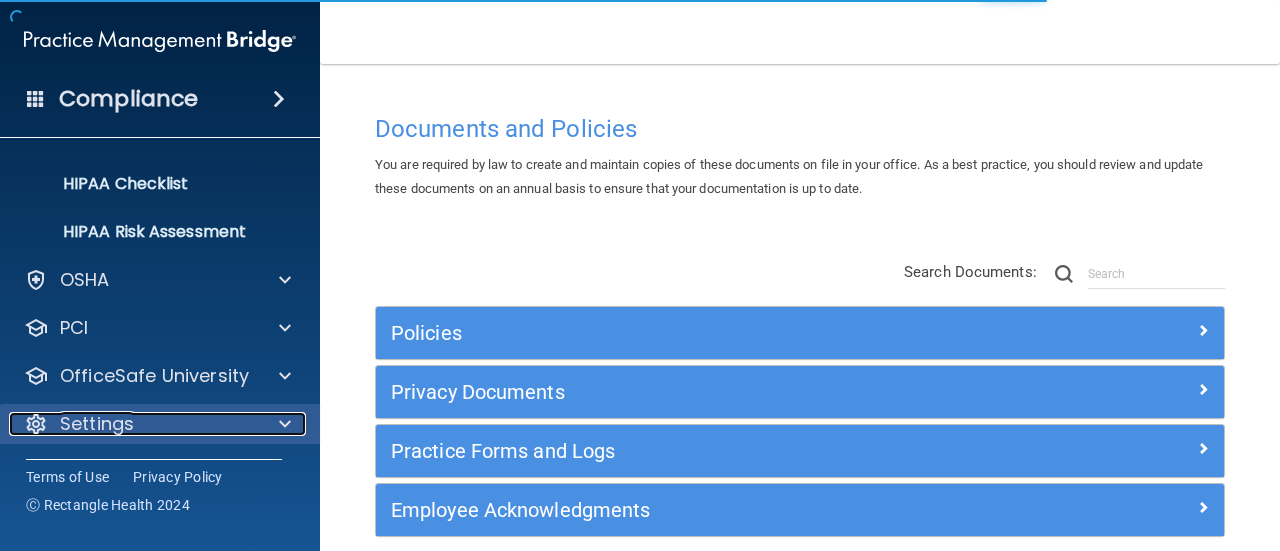 click on "Settings" at bounding box center (97, 424) 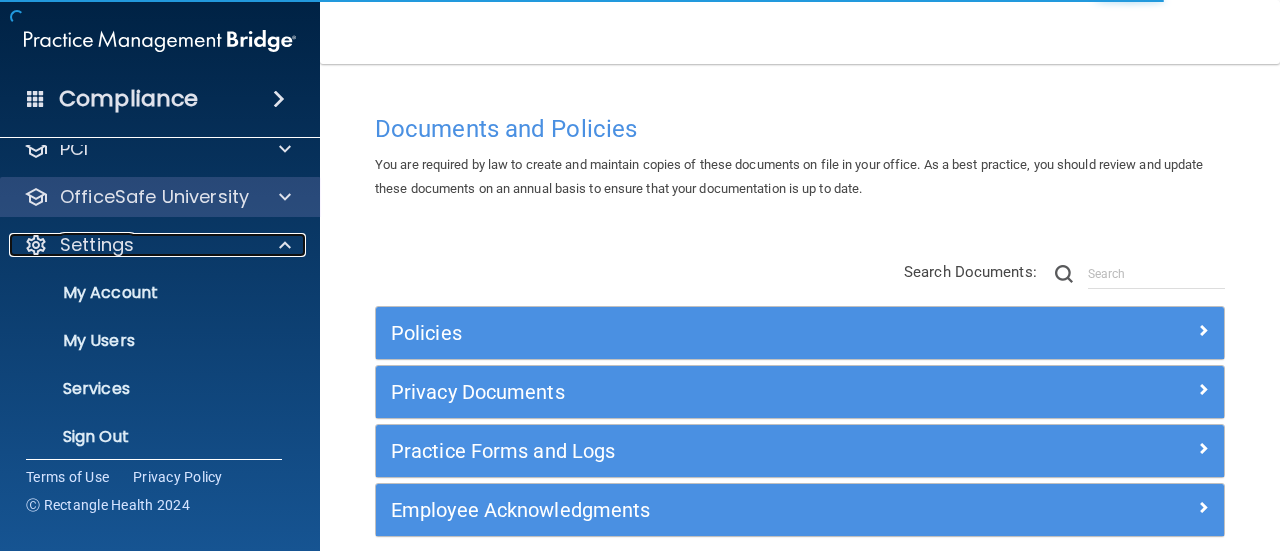 scroll, scrollTop: 470, scrollLeft: 0, axis: vertical 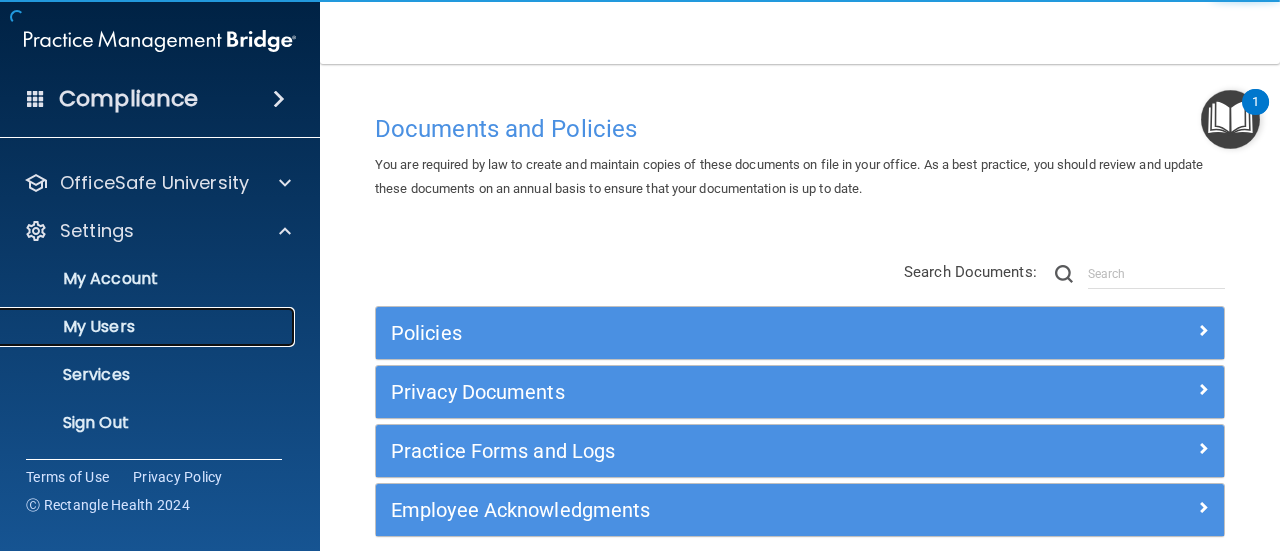 click on "My Users" at bounding box center (149, 327) 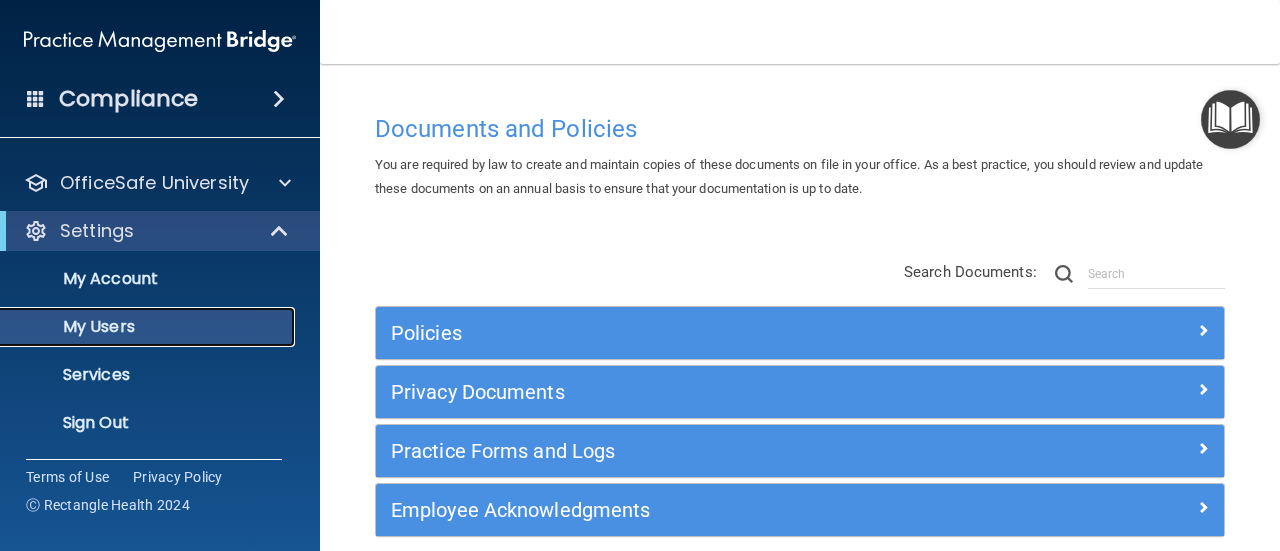 scroll, scrollTop: 134, scrollLeft: 0, axis: vertical 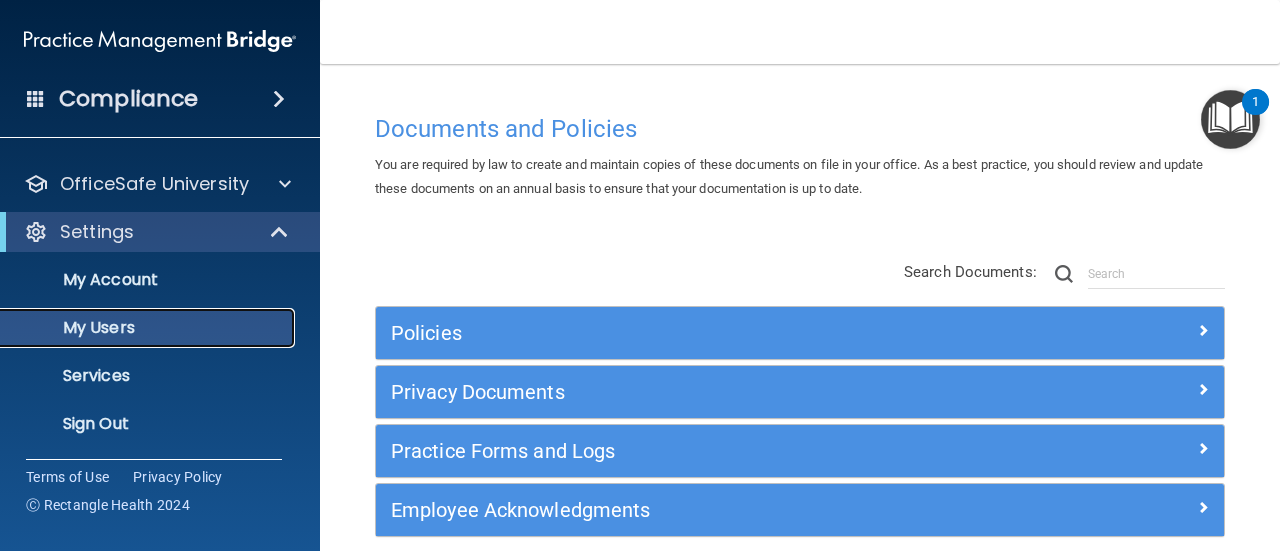 select on "20" 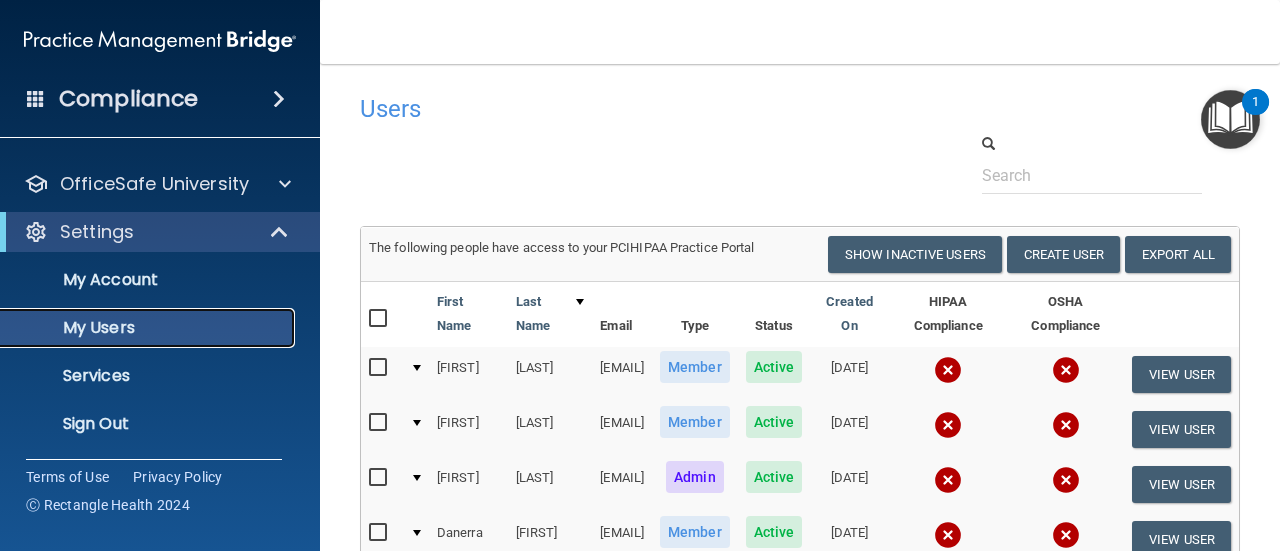 click on "My Users" at bounding box center (149, 328) 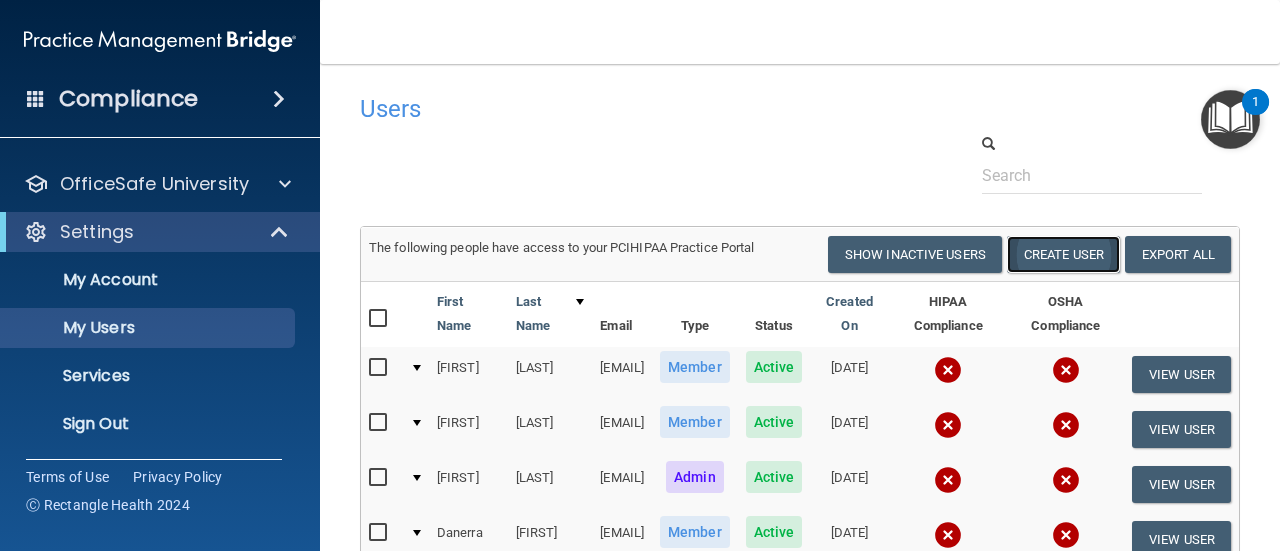 click on "Create User" at bounding box center [1063, 254] 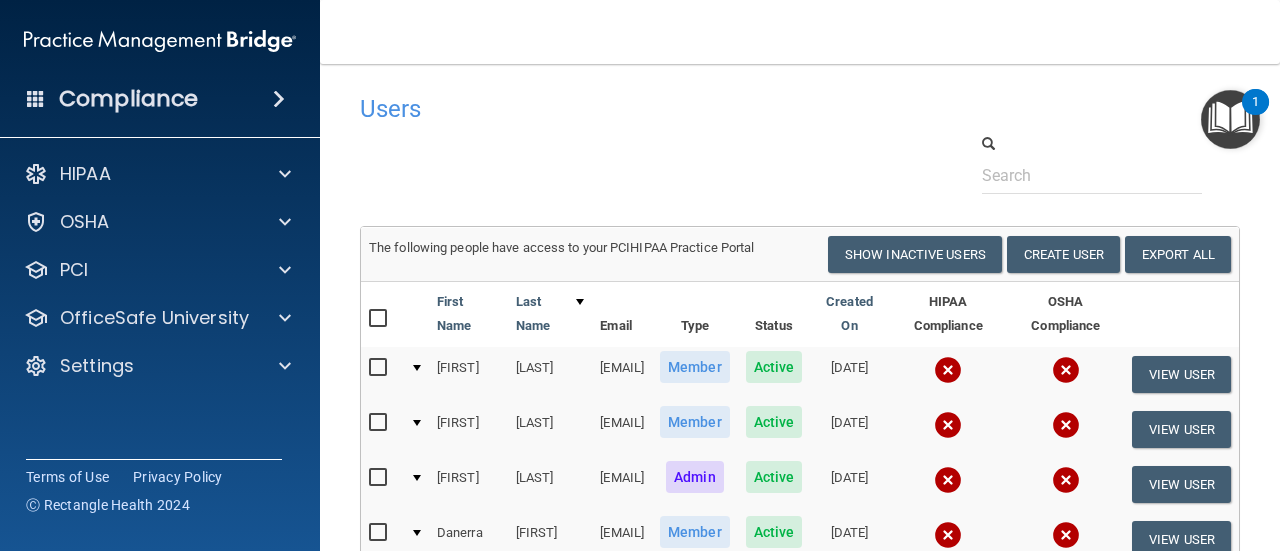 scroll, scrollTop: 0, scrollLeft: 0, axis: both 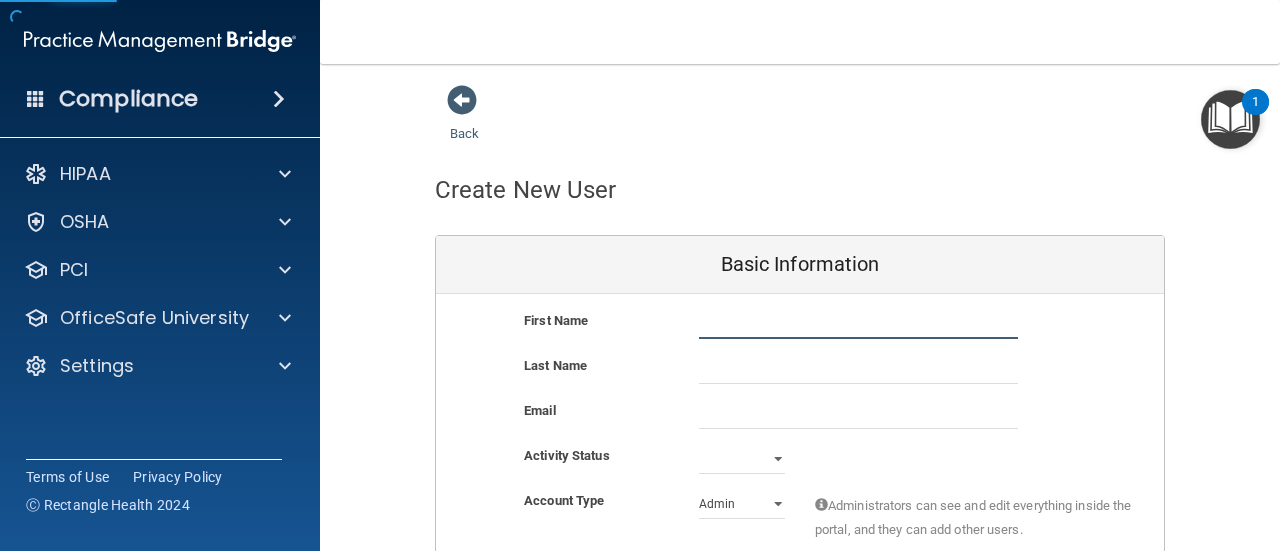 click at bounding box center (858, 324) 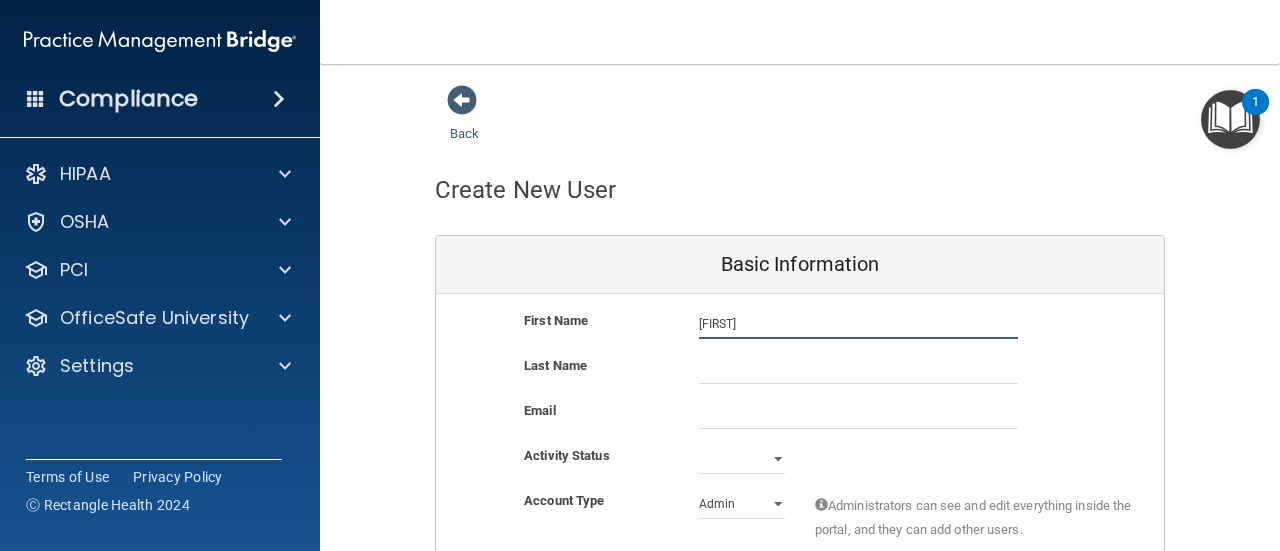 type on "Mary" 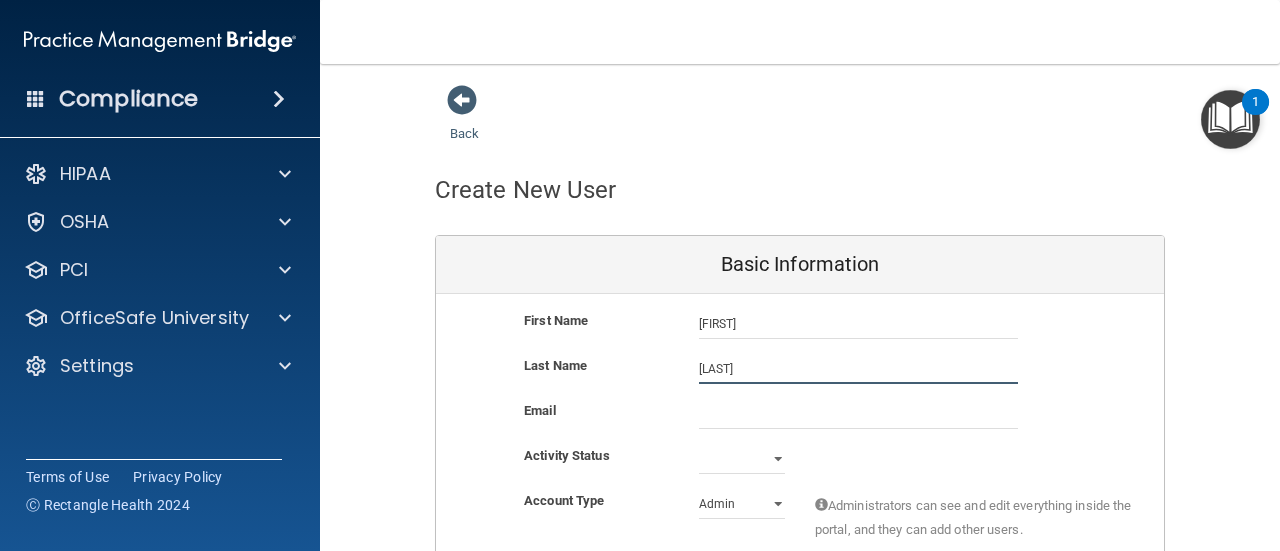 type on "Flores" 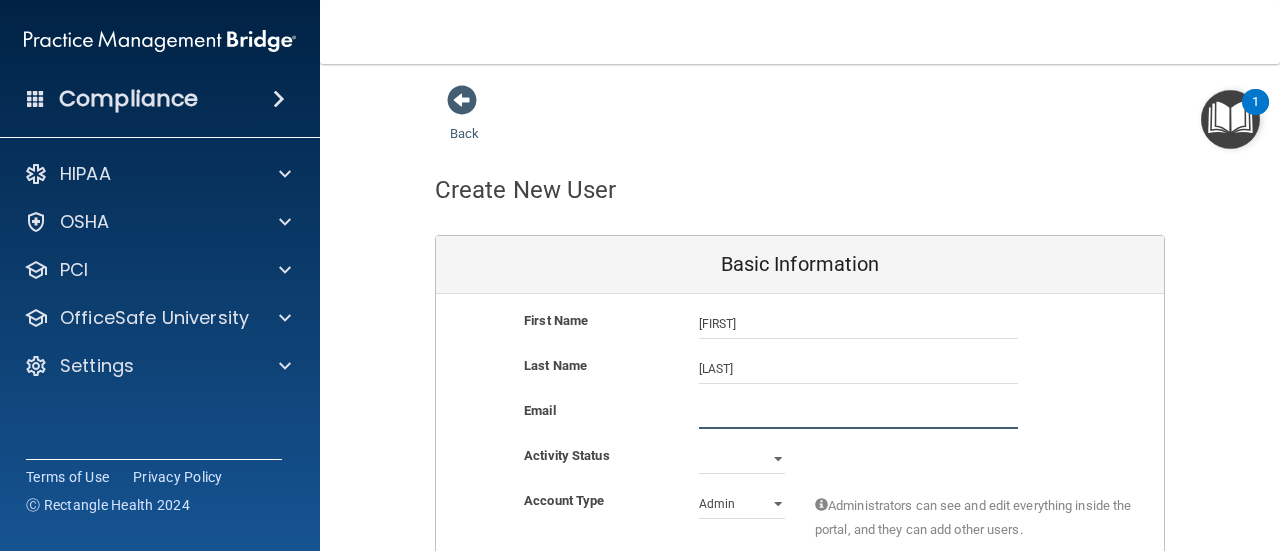 paste on "[EMAIL]" 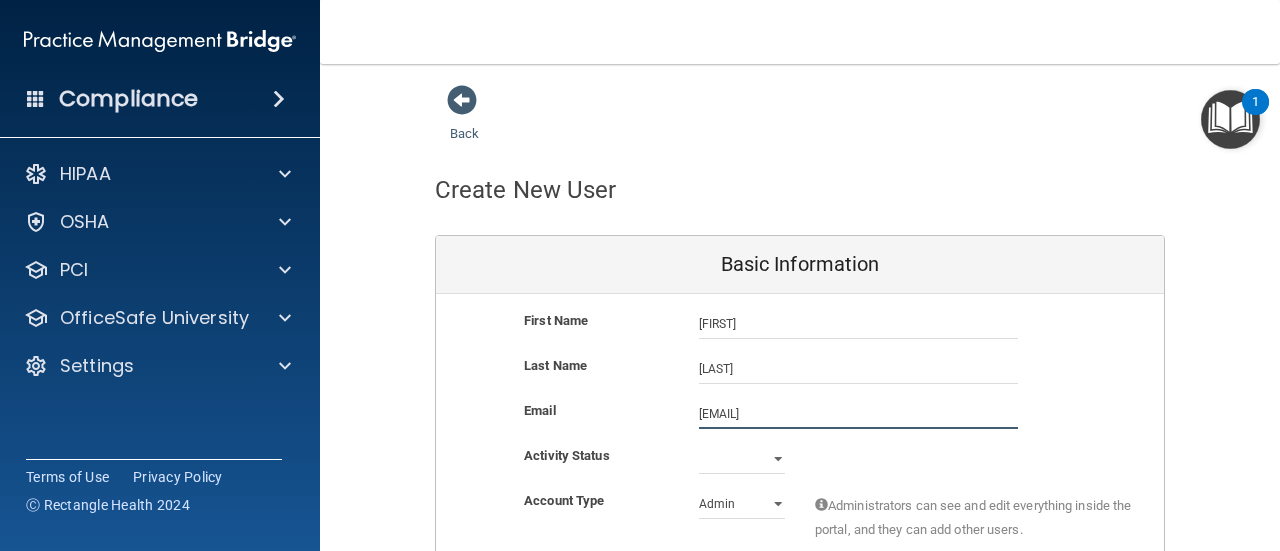 type on "[EMAIL]" 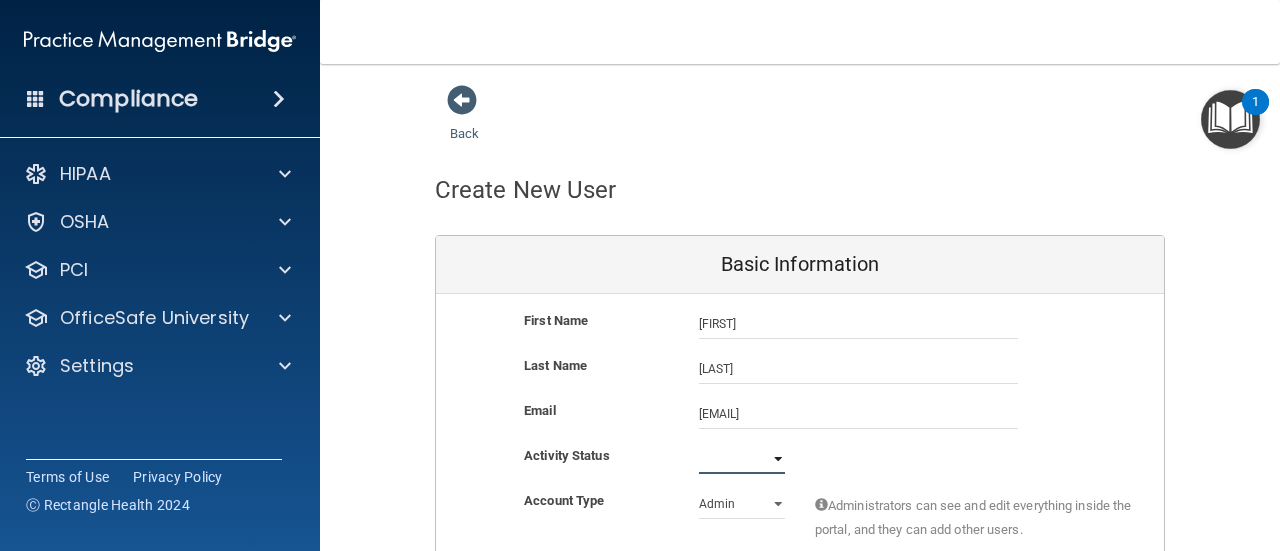 click on "Active  Inactive" at bounding box center (742, 459) 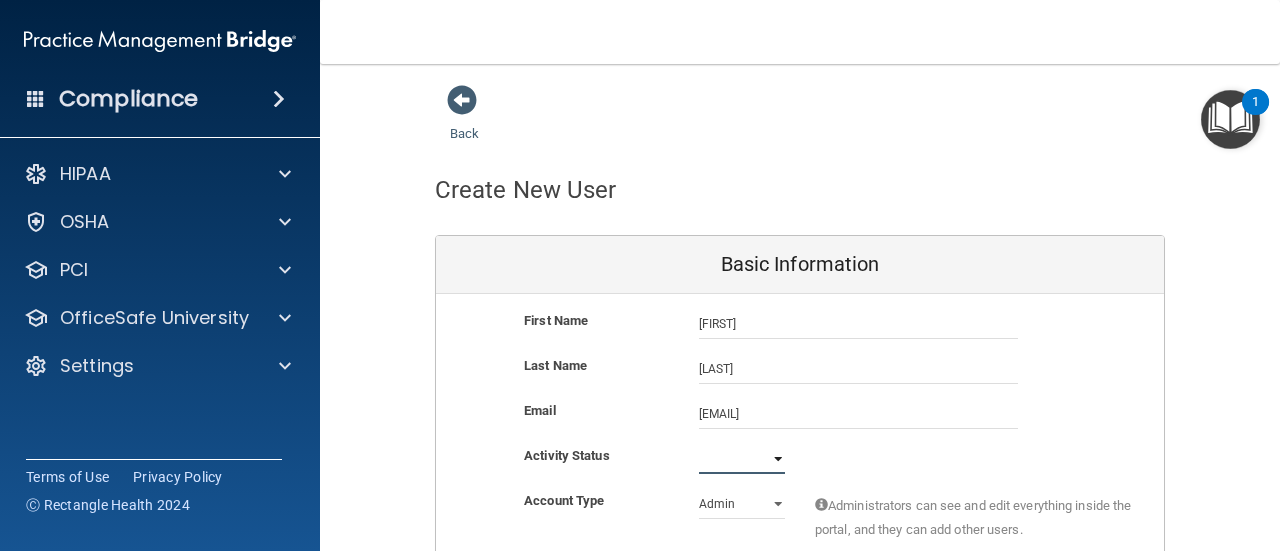 select on "inactive" 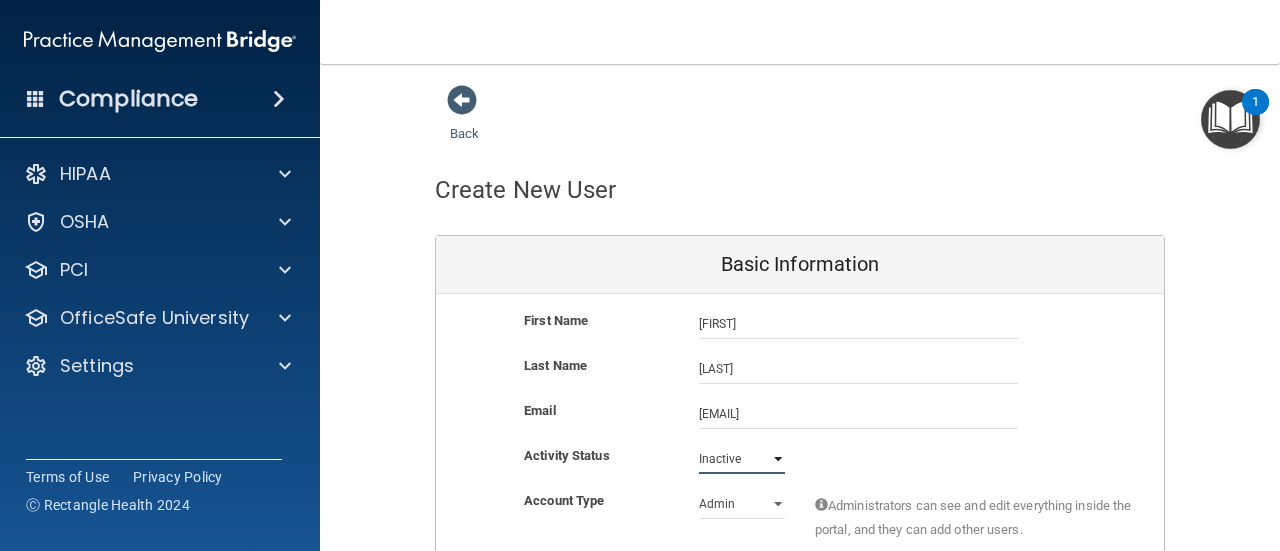 click on "Active  Inactive" at bounding box center [742, 459] 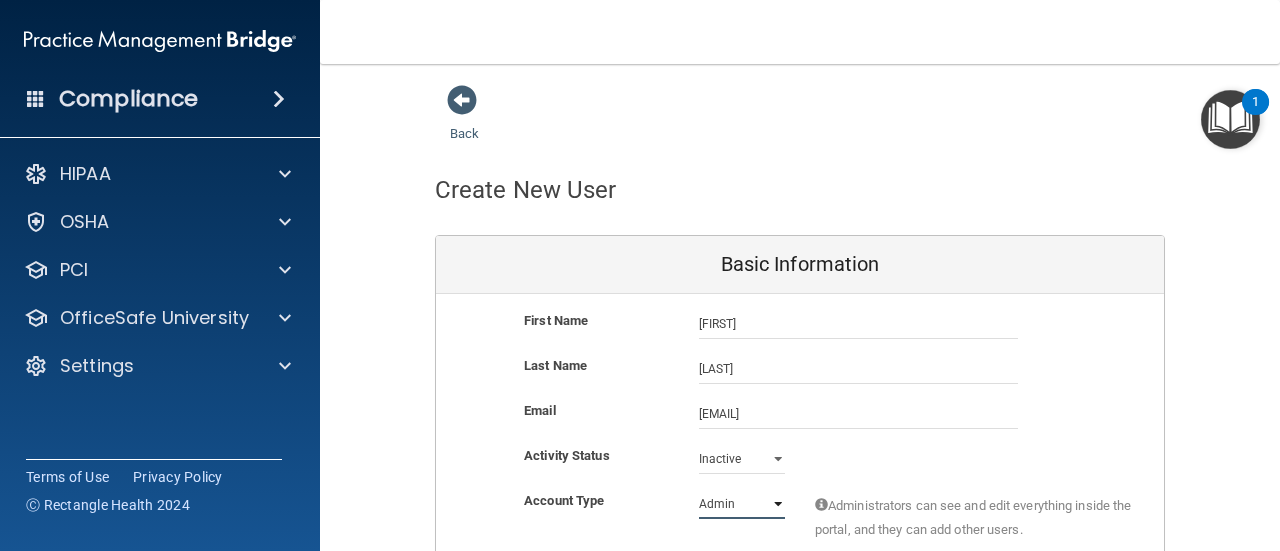 click on "Admin  Member" at bounding box center (742, 504) 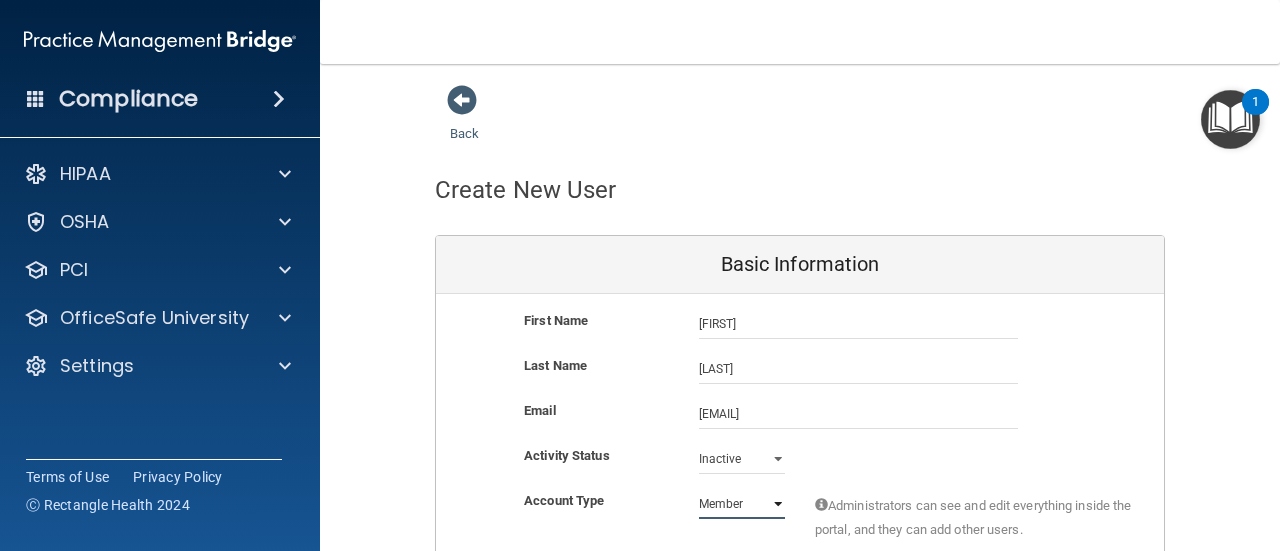 click on "Admin  Member" at bounding box center [742, 504] 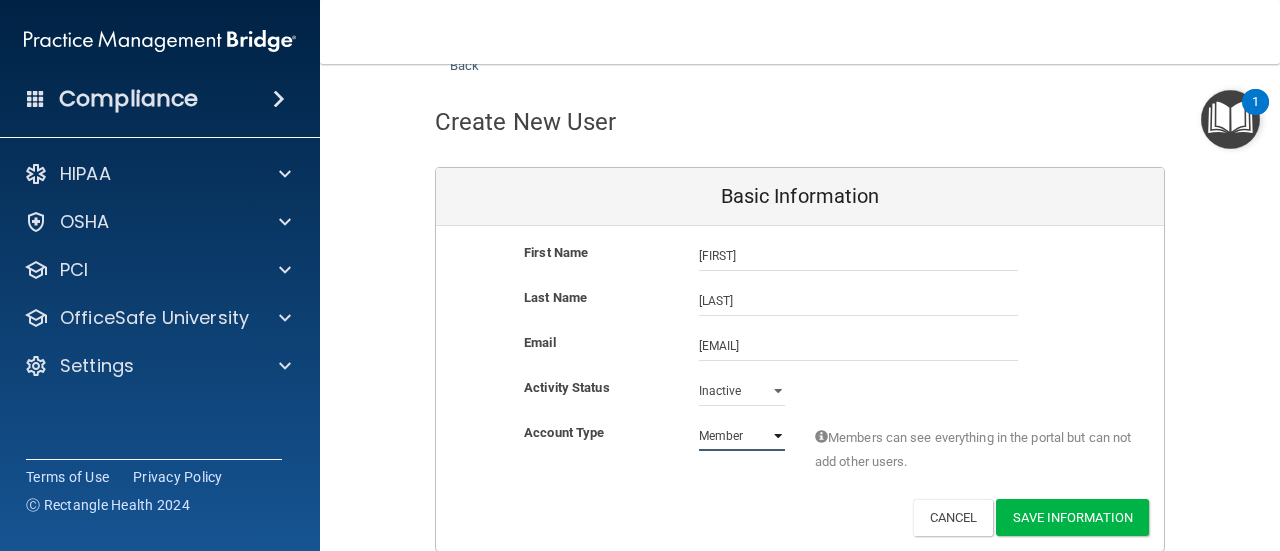 scroll, scrollTop: 146, scrollLeft: 0, axis: vertical 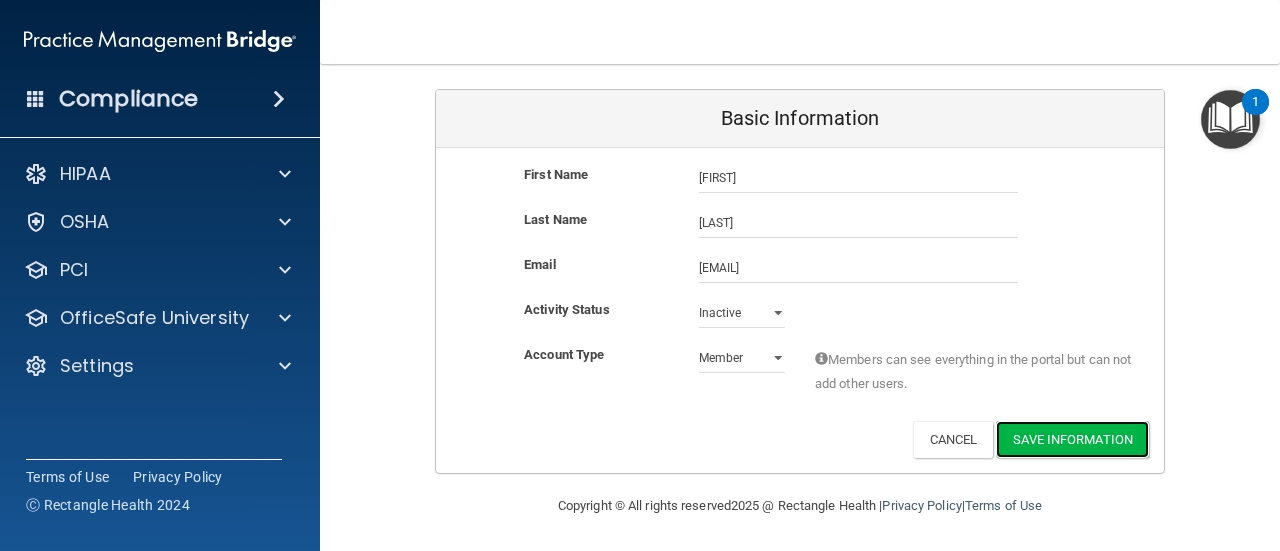 click on "Save Information" at bounding box center [1072, 439] 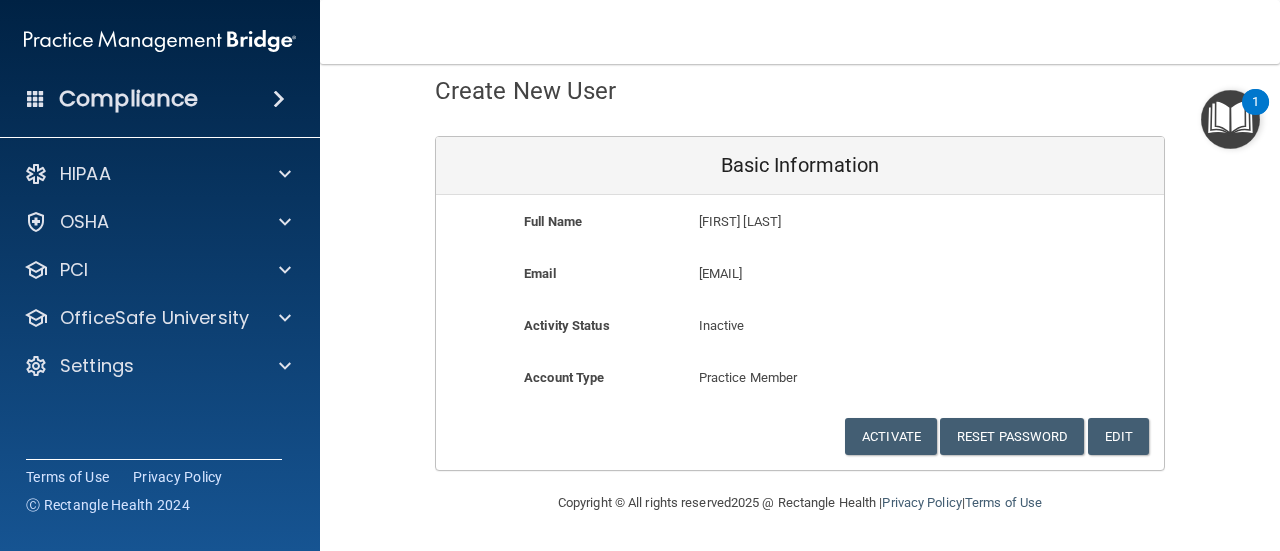 scroll, scrollTop: 96, scrollLeft: 0, axis: vertical 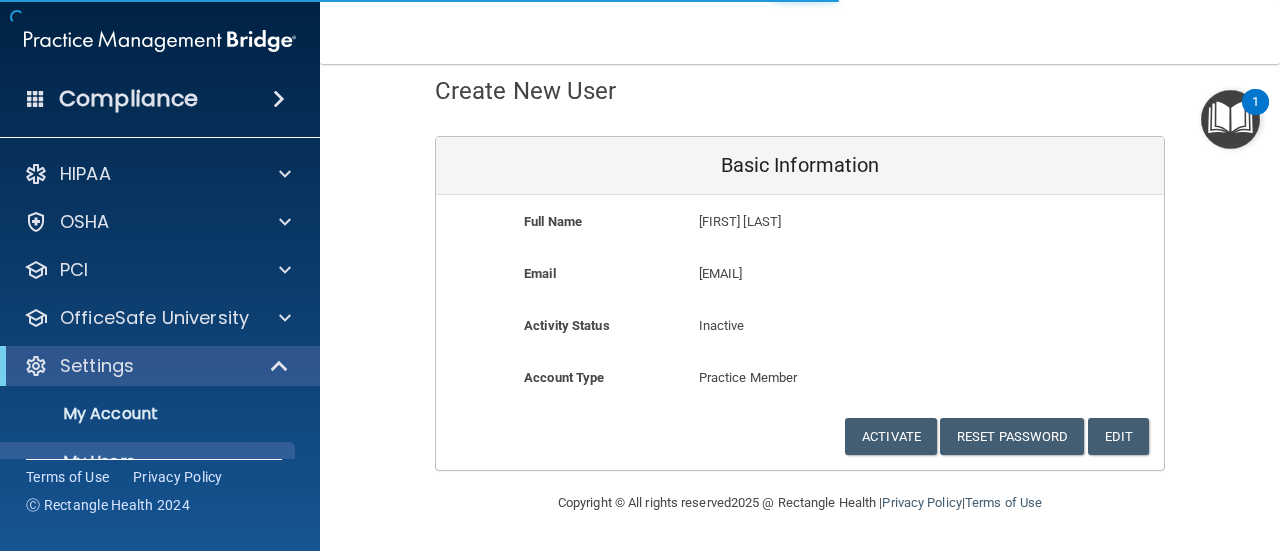 select on "20" 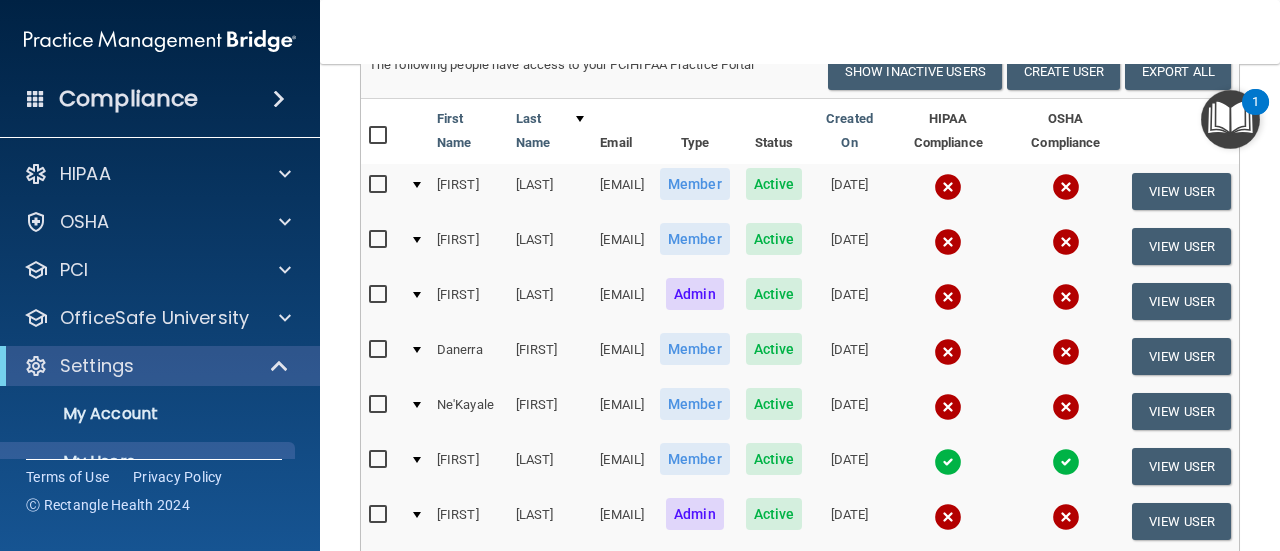 scroll, scrollTop: 306, scrollLeft: 0, axis: vertical 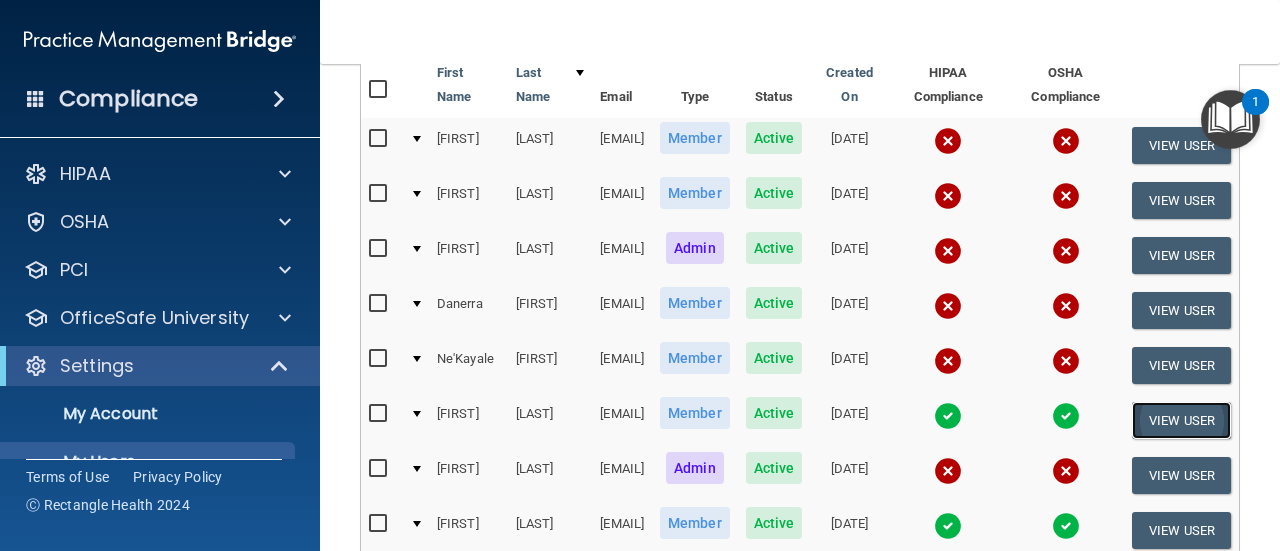 drag, startPoint x: 1178, startPoint y: 426, endPoint x: 1166, endPoint y: 431, distance: 13 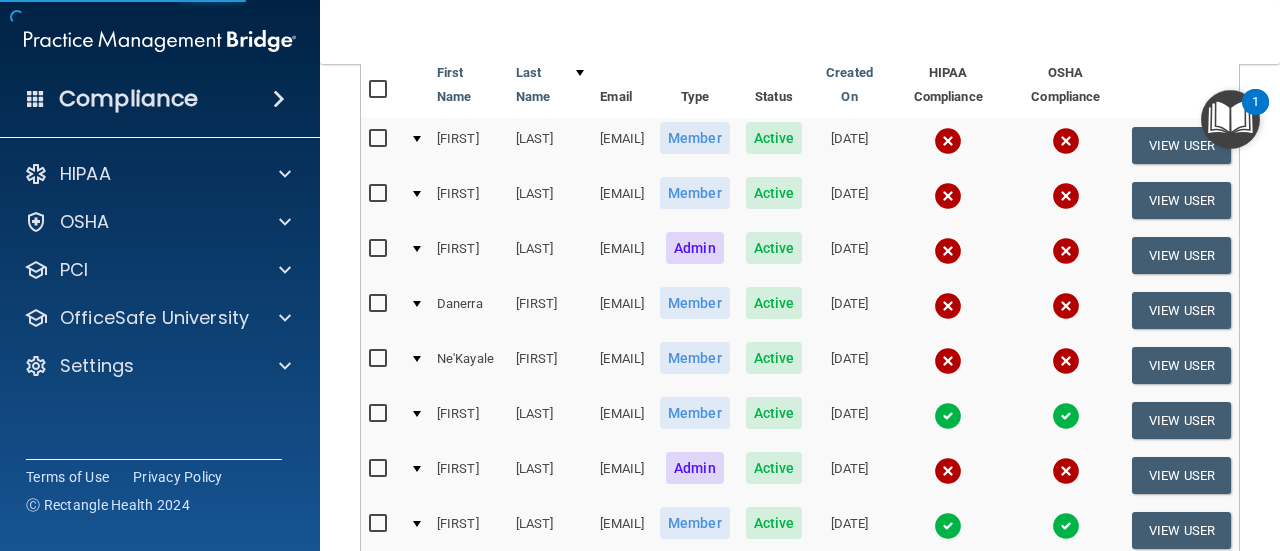 scroll, scrollTop: 96, scrollLeft: 0, axis: vertical 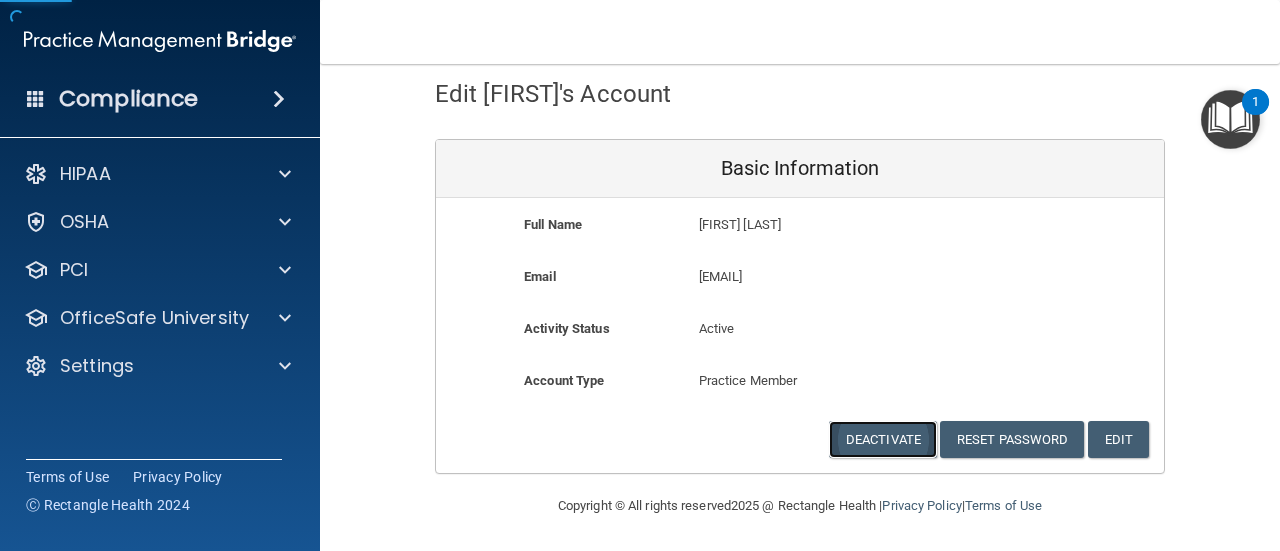 click on "Deactivate" at bounding box center [883, 439] 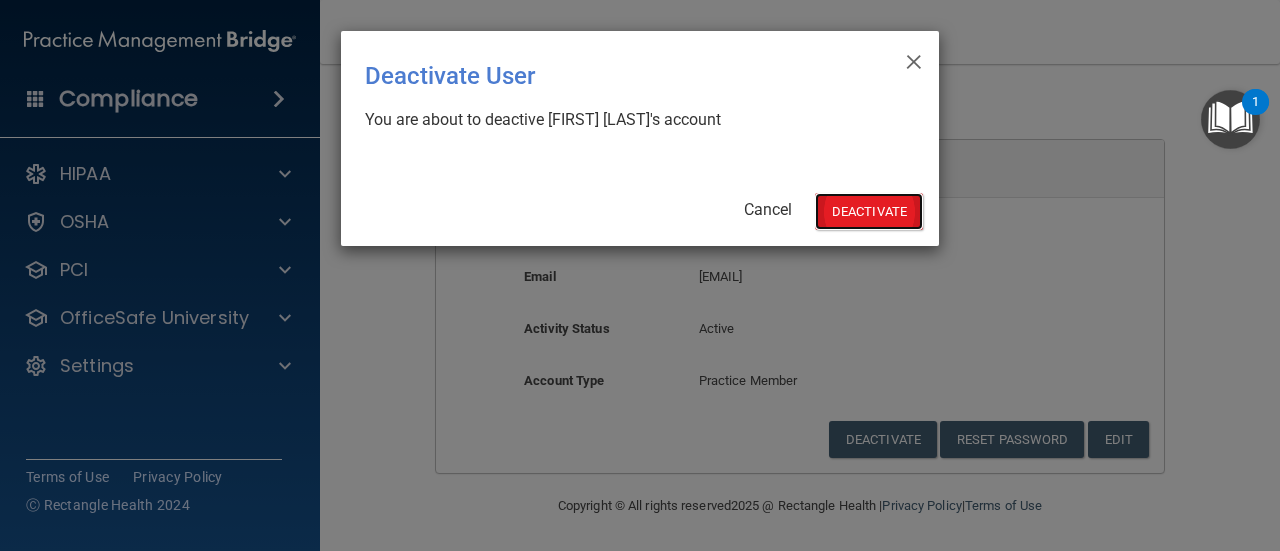 click on "Deactivate" at bounding box center [869, 211] 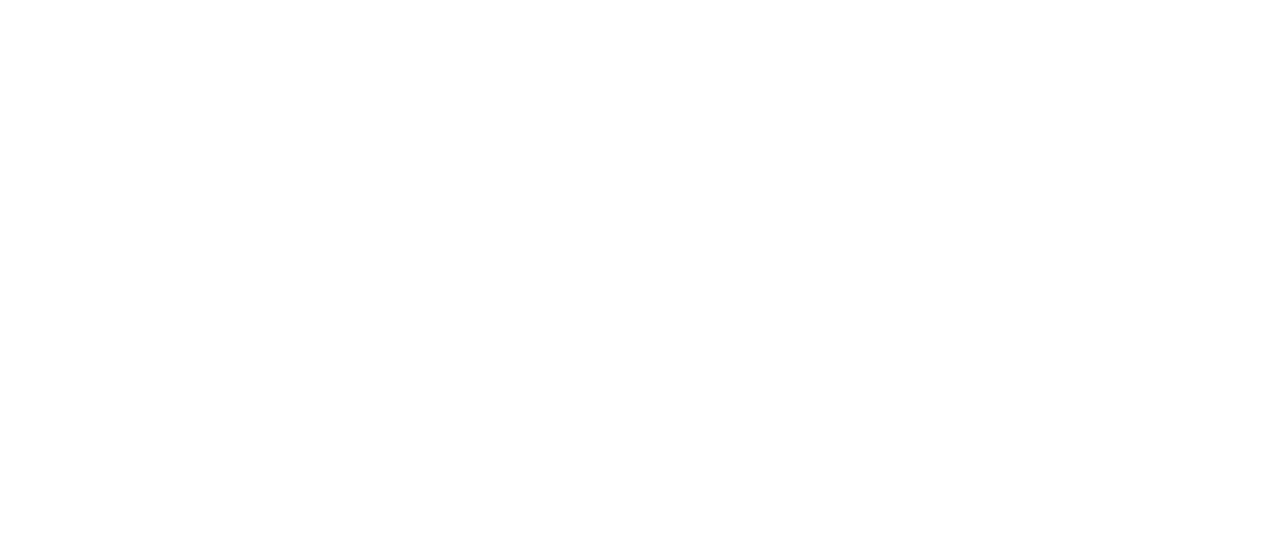scroll, scrollTop: 0, scrollLeft: 0, axis: both 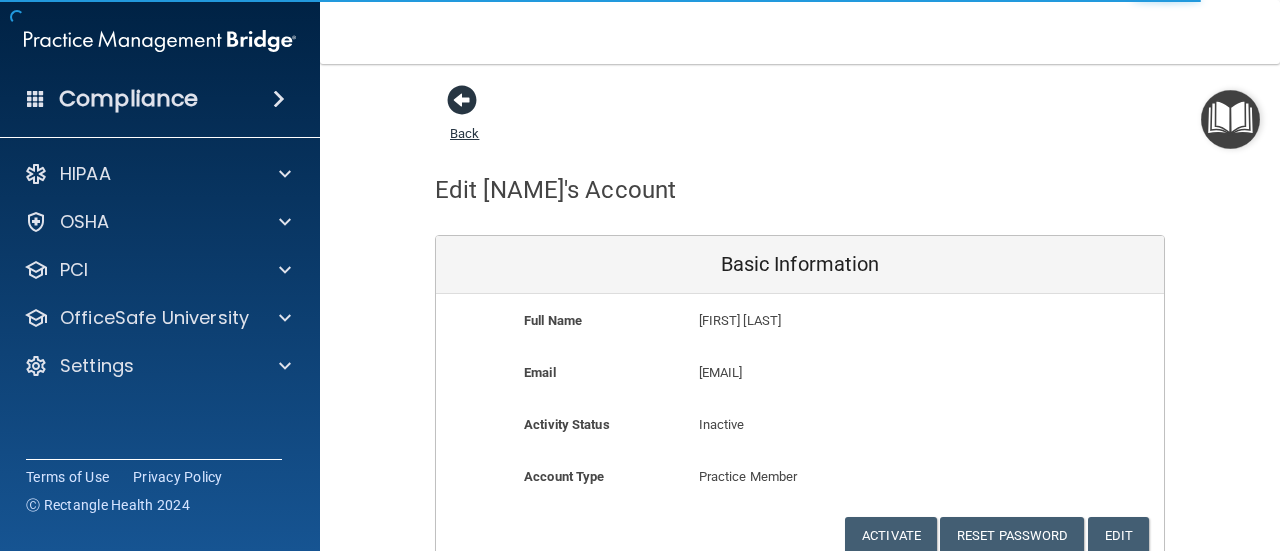 click at bounding box center [462, 100] 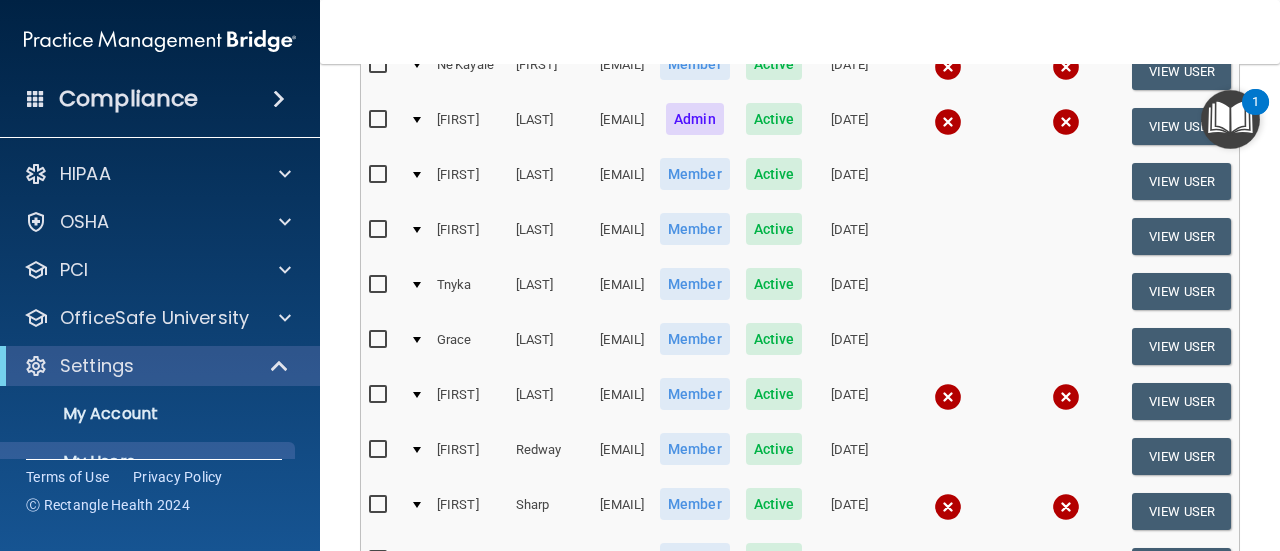 scroll, scrollTop: 951, scrollLeft: 0, axis: vertical 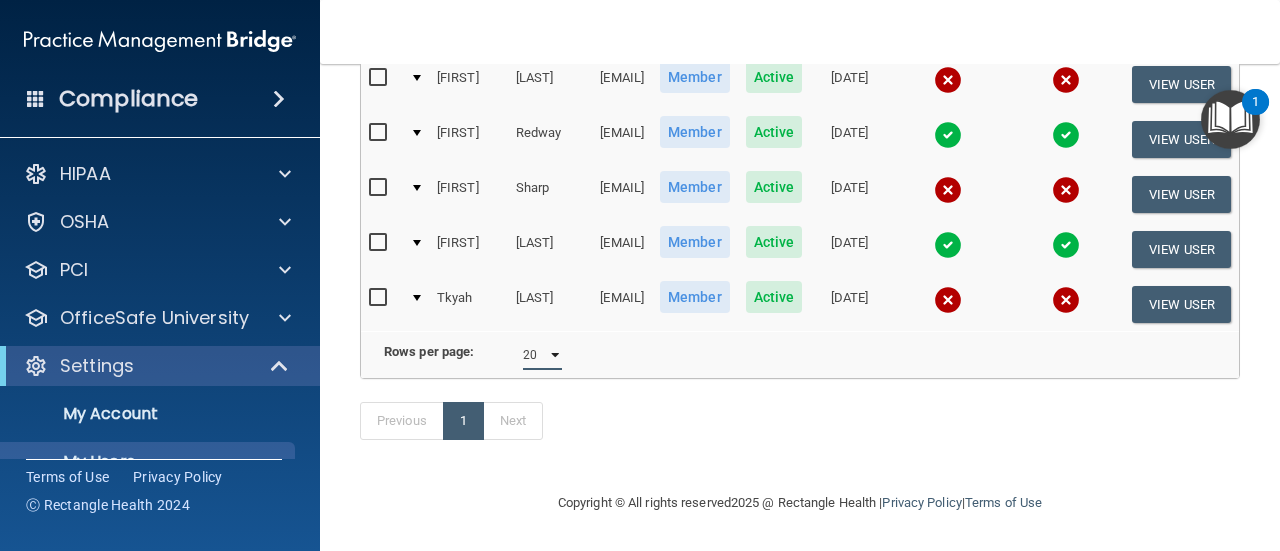 click on "10  20  30  40  all" at bounding box center (542, 355) 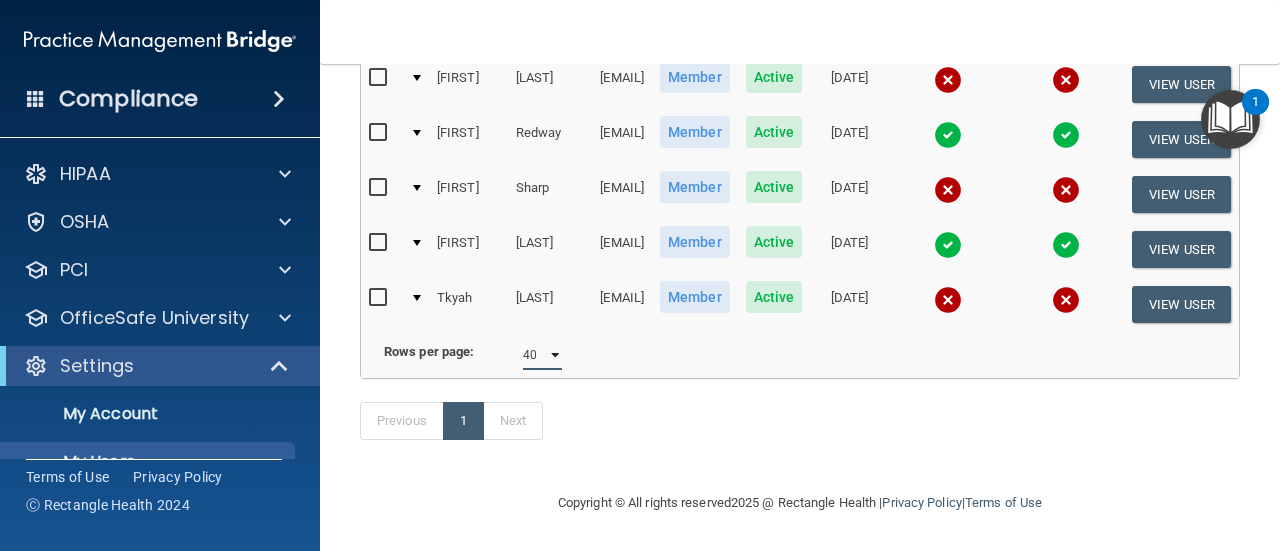 click on "10  20  30  40  all" at bounding box center (542, 355) 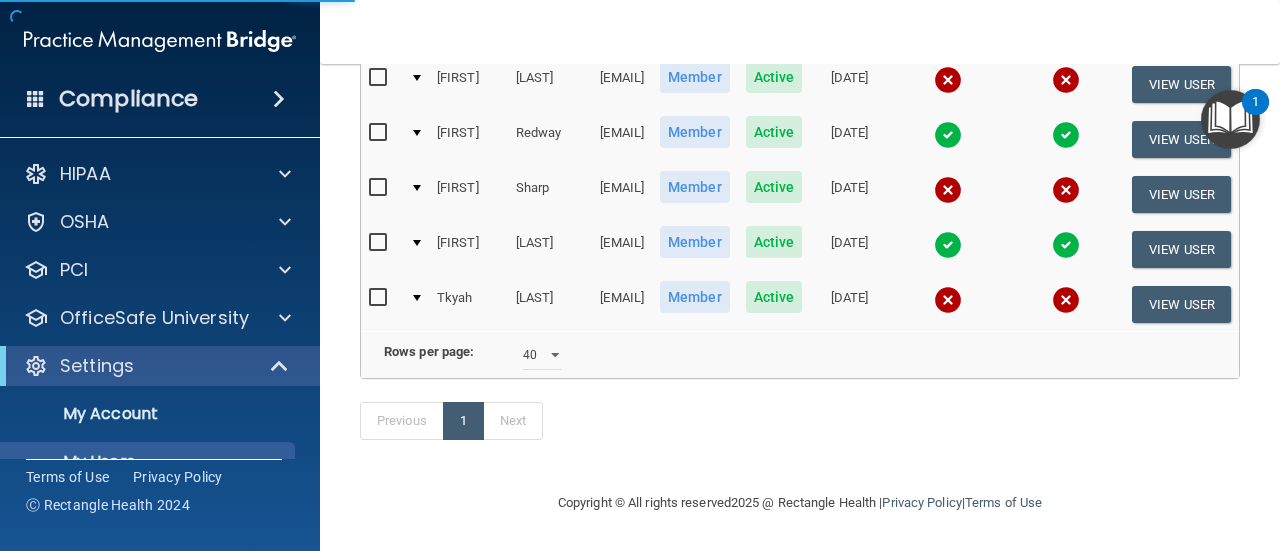 select on "40" 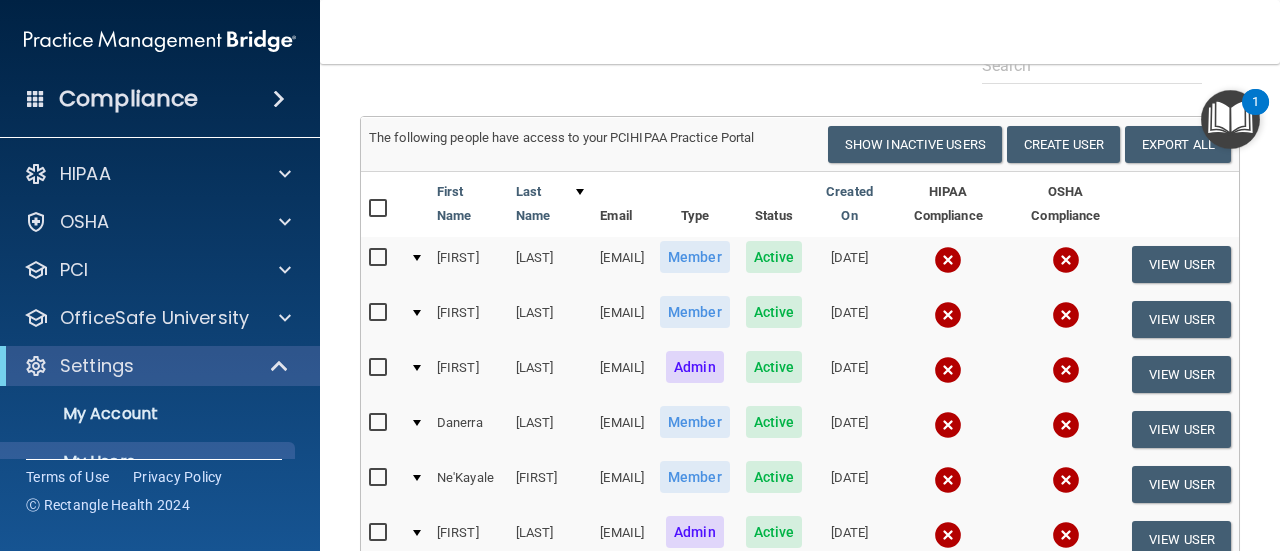 scroll, scrollTop: 0, scrollLeft: 0, axis: both 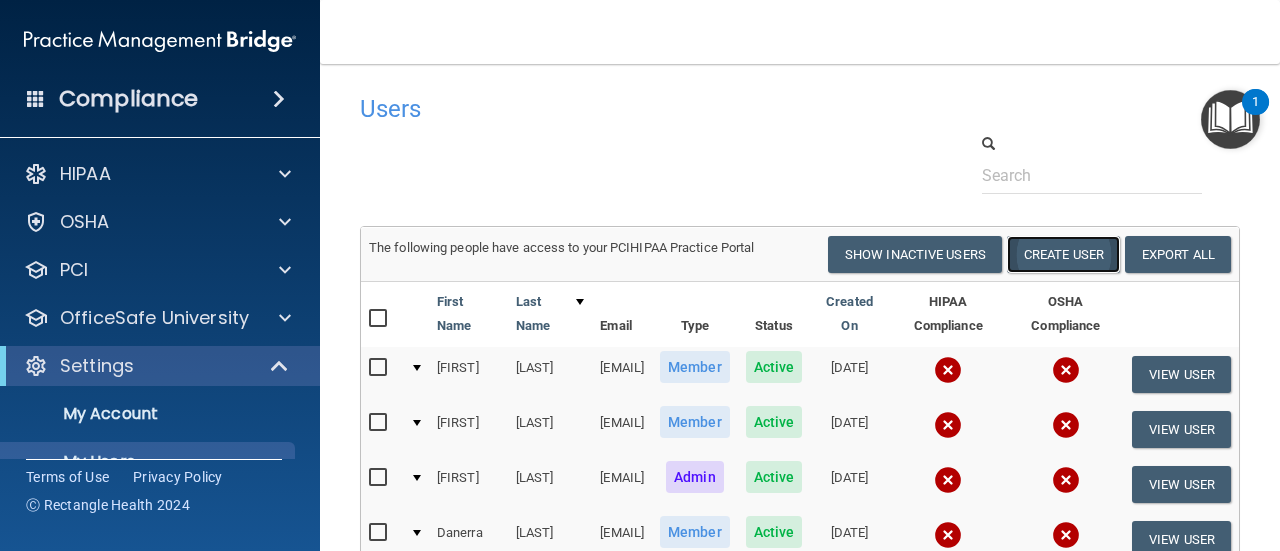 click on "Create User" at bounding box center (1063, 254) 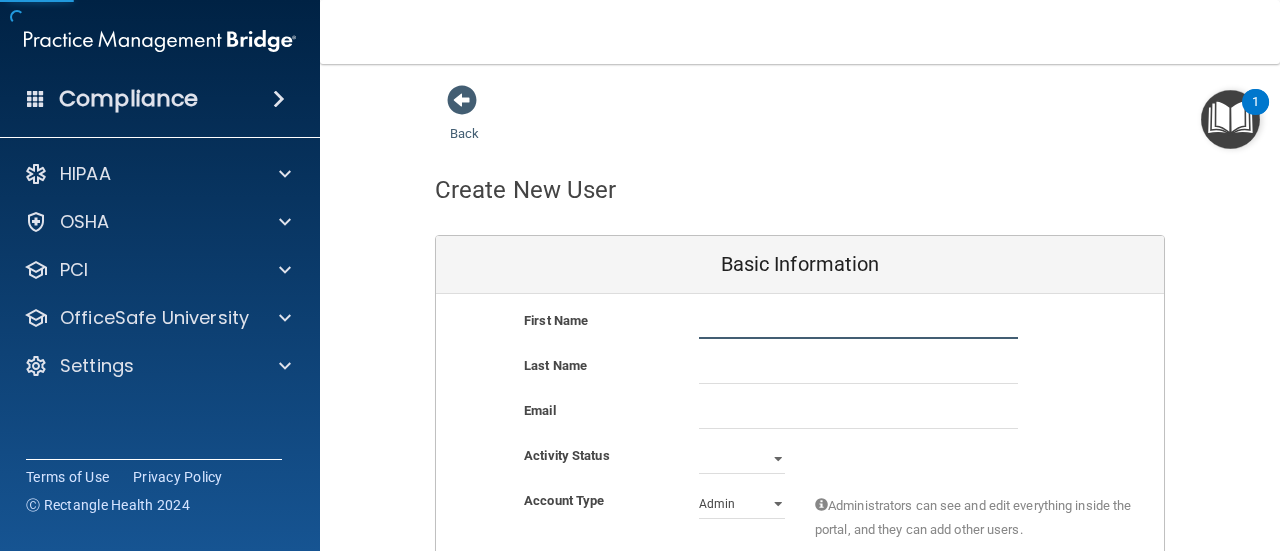 click at bounding box center [858, 324] 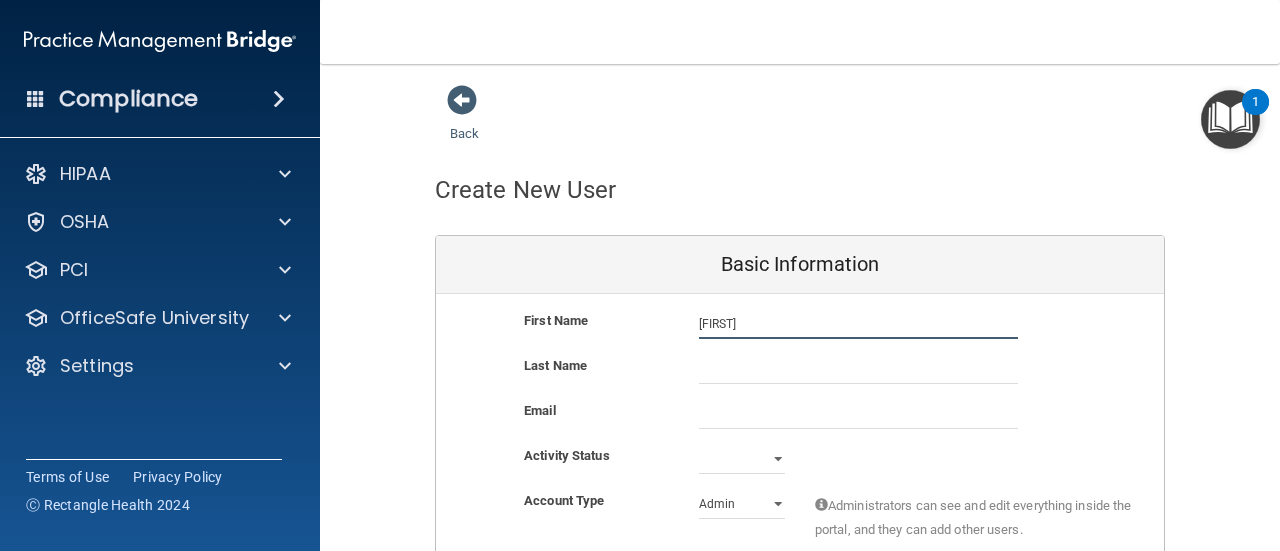 type on "Mary" 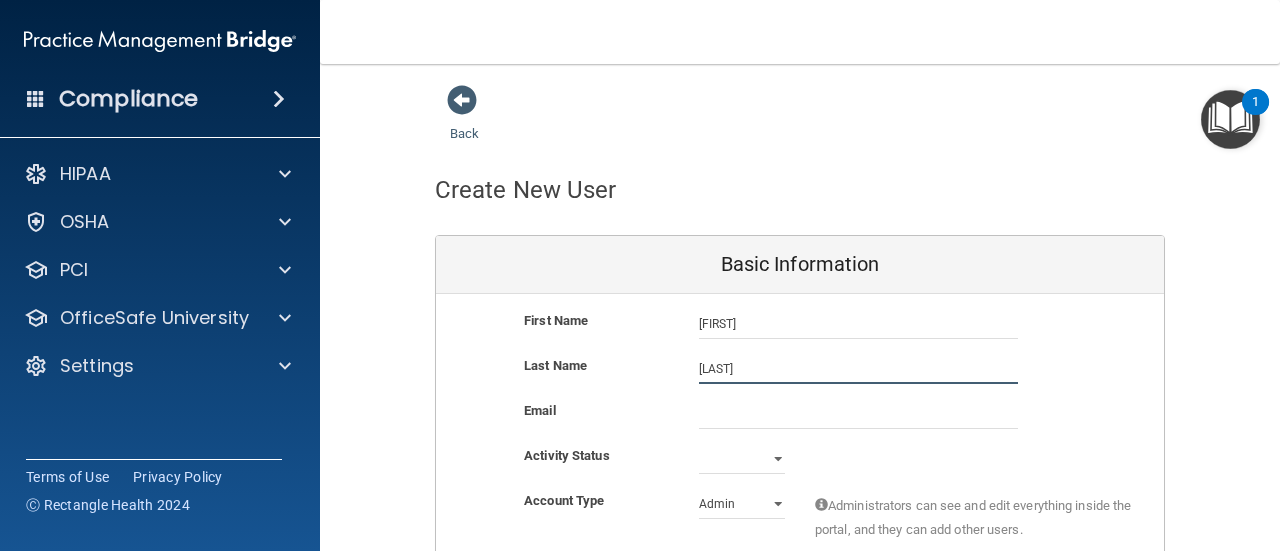 type on "Flores" 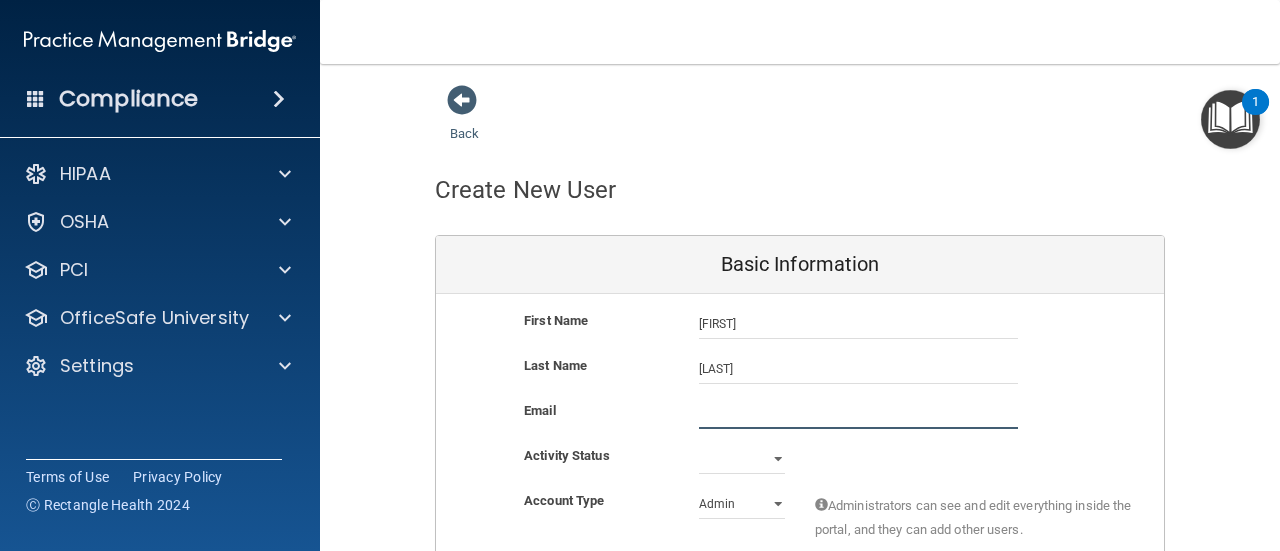 paste on "marylaurenmendoza@gmail.com" 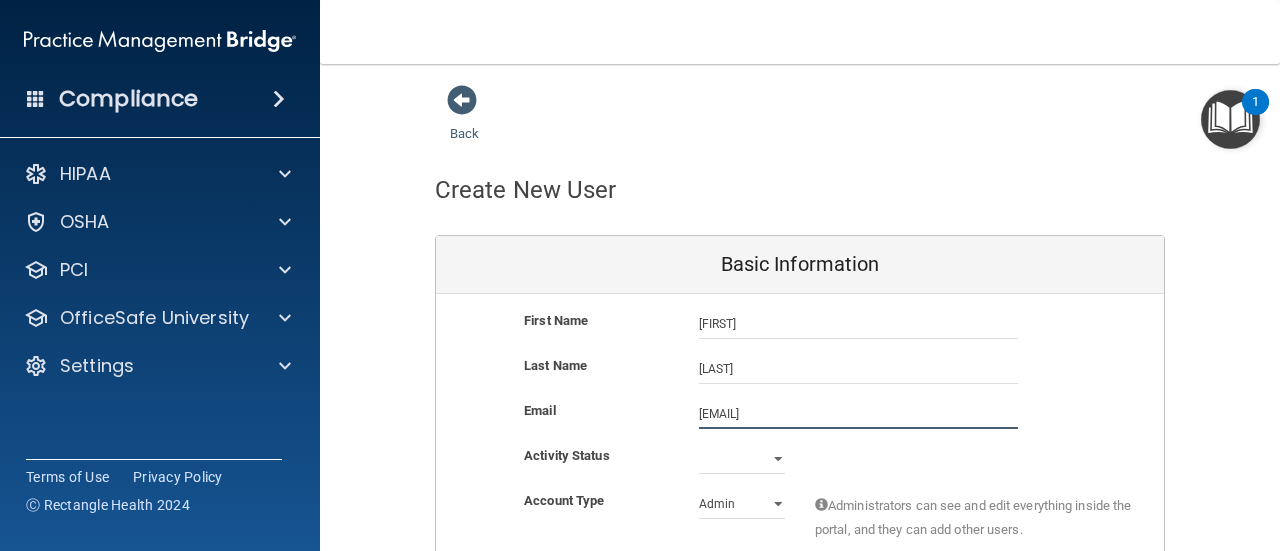type on "marylaurenmendoza@gmail.com" 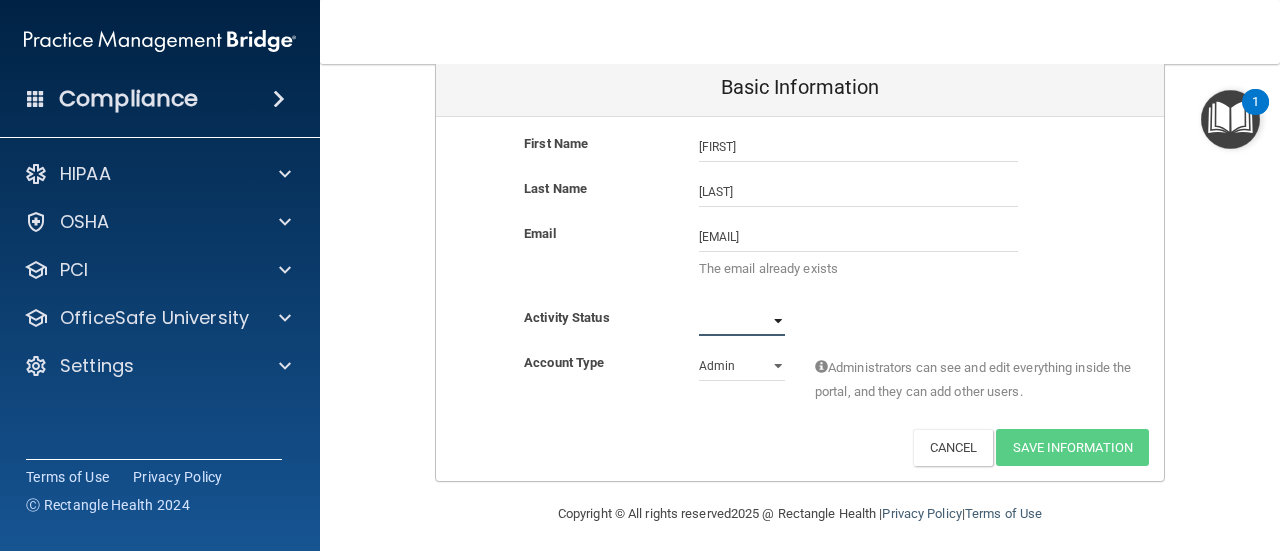 scroll, scrollTop: 186, scrollLeft: 0, axis: vertical 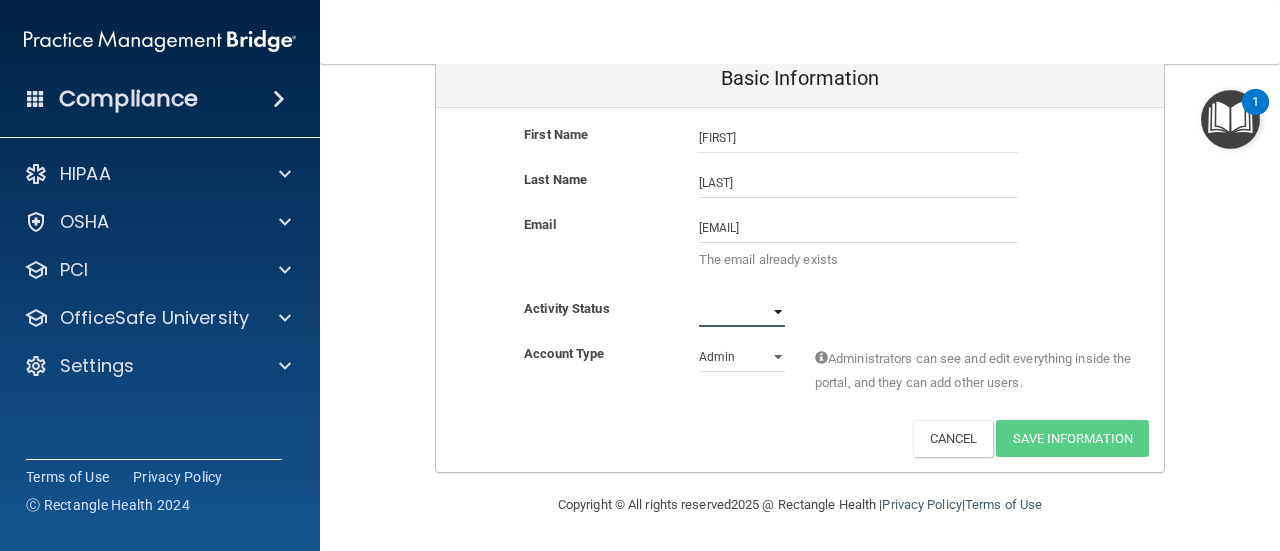 click on "Active  Inactive" at bounding box center (742, 312) 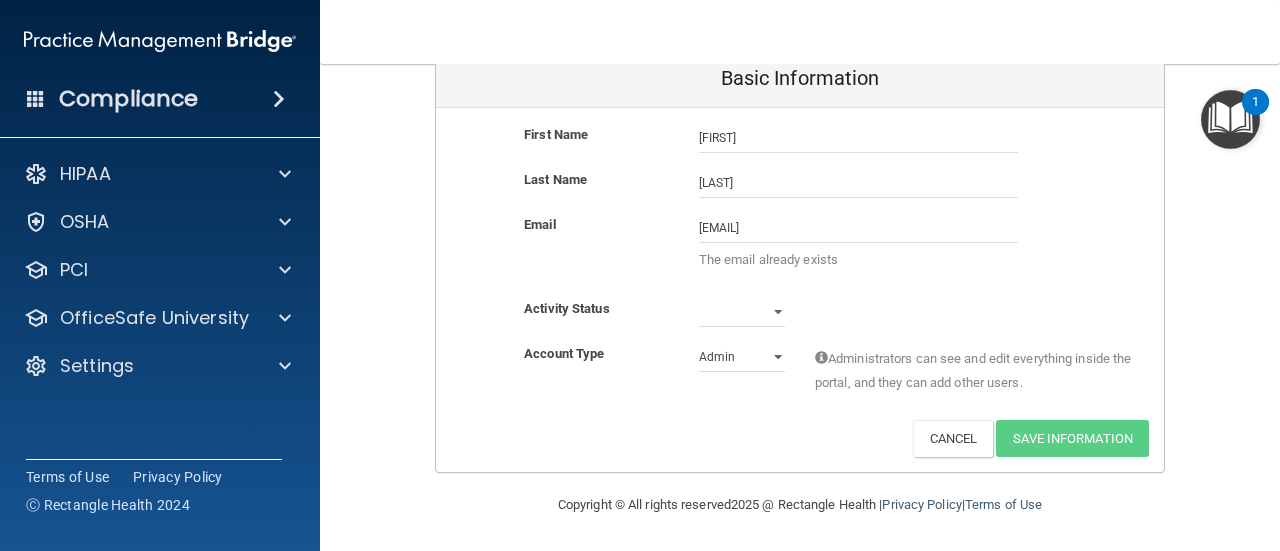 click on "Email           marylaurenmendoza@gmail.com   marylaurenmendoza@gmail.com       The email already exists" at bounding box center (800, 255) 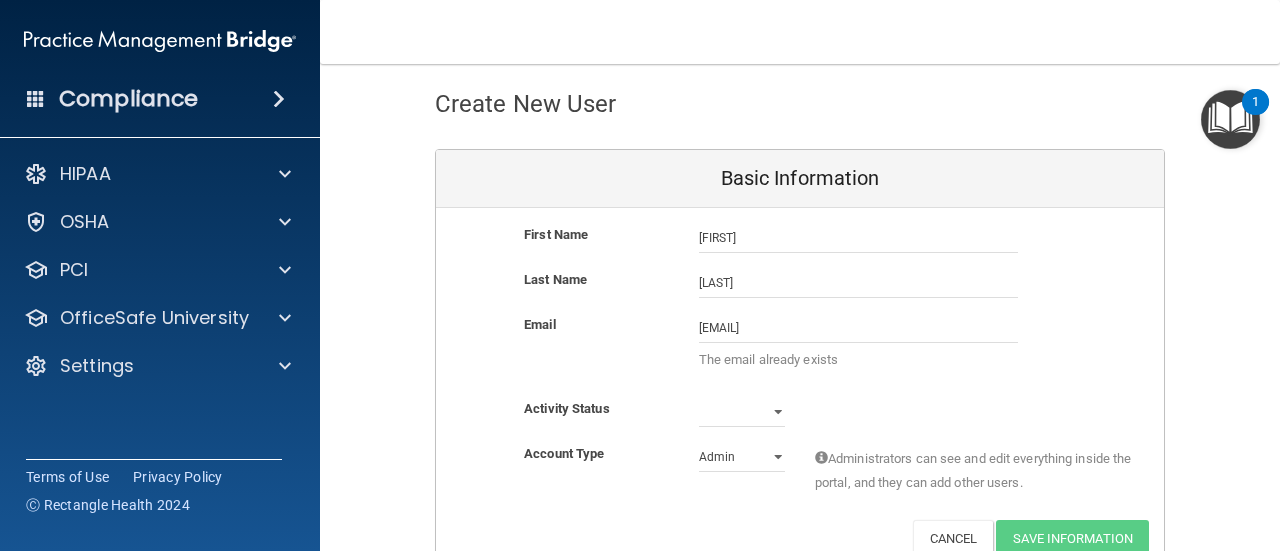 scroll, scrollTop: 0, scrollLeft: 0, axis: both 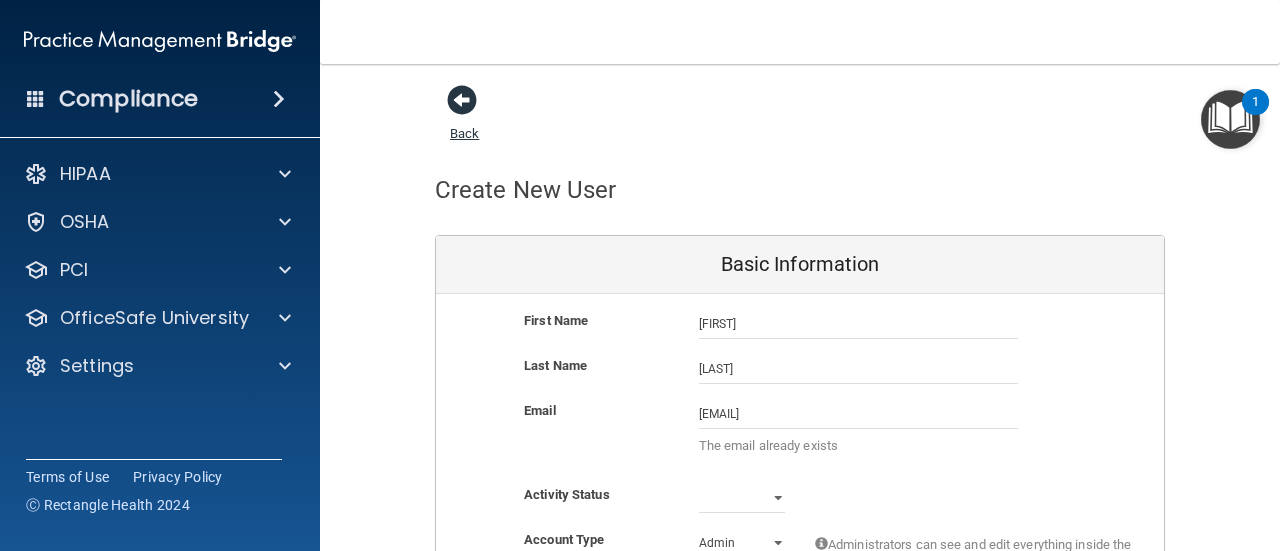 click at bounding box center (462, 100) 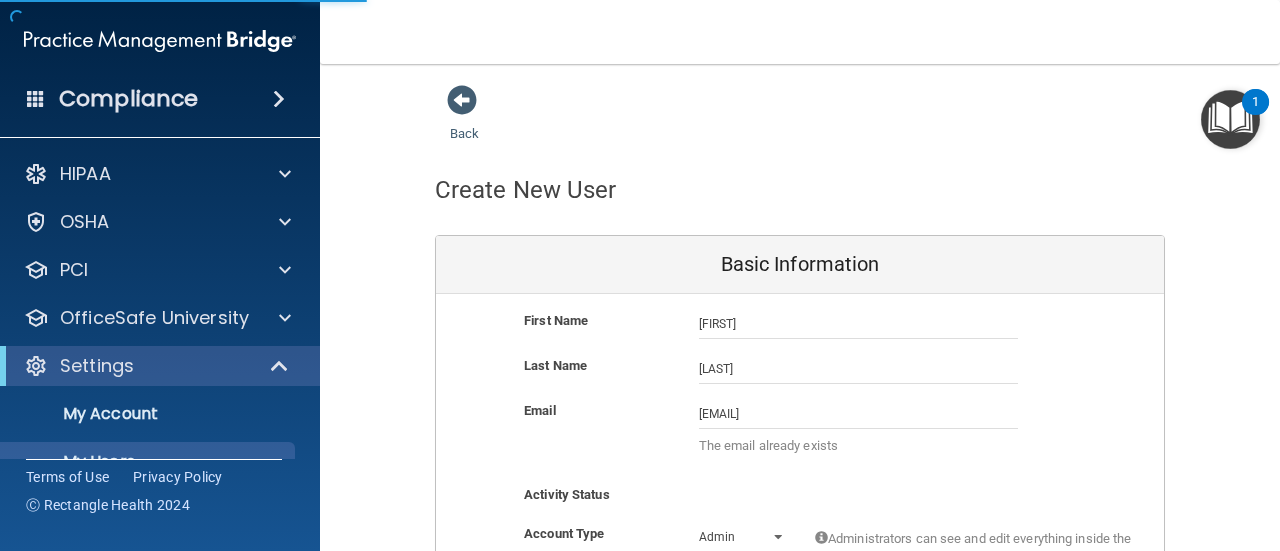 select on "40" 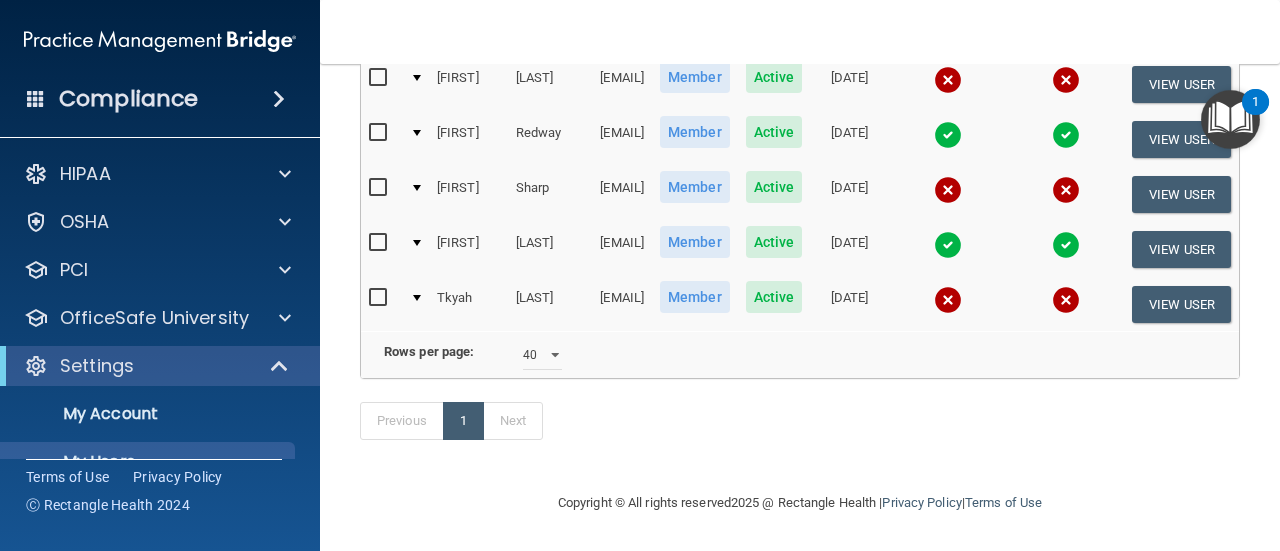 scroll, scrollTop: 874, scrollLeft: 0, axis: vertical 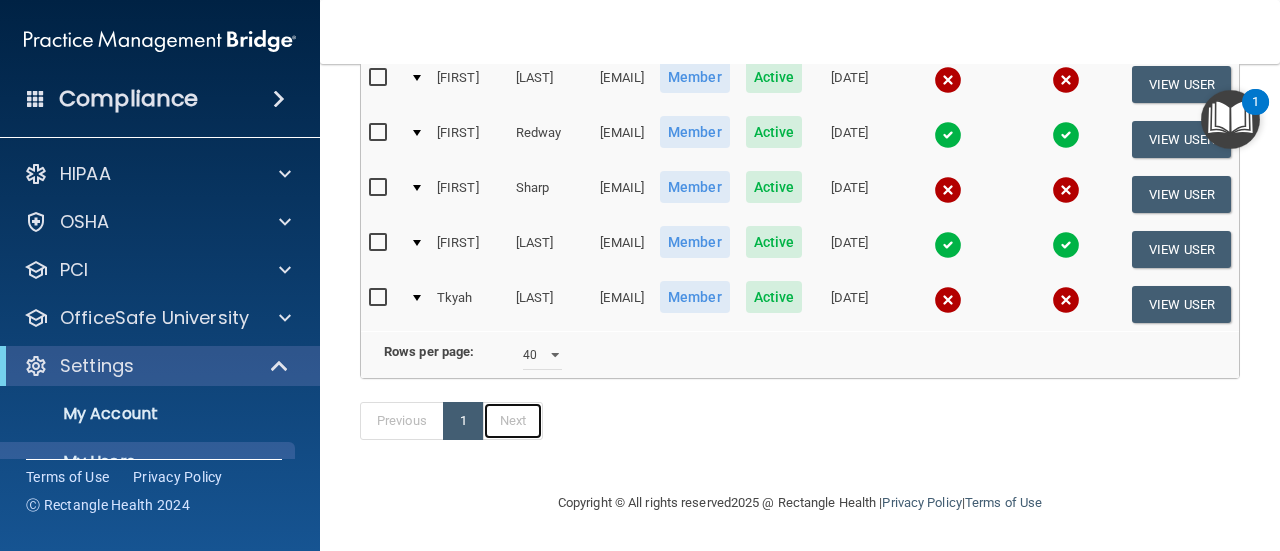 click on "Next" at bounding box center (513, 421) 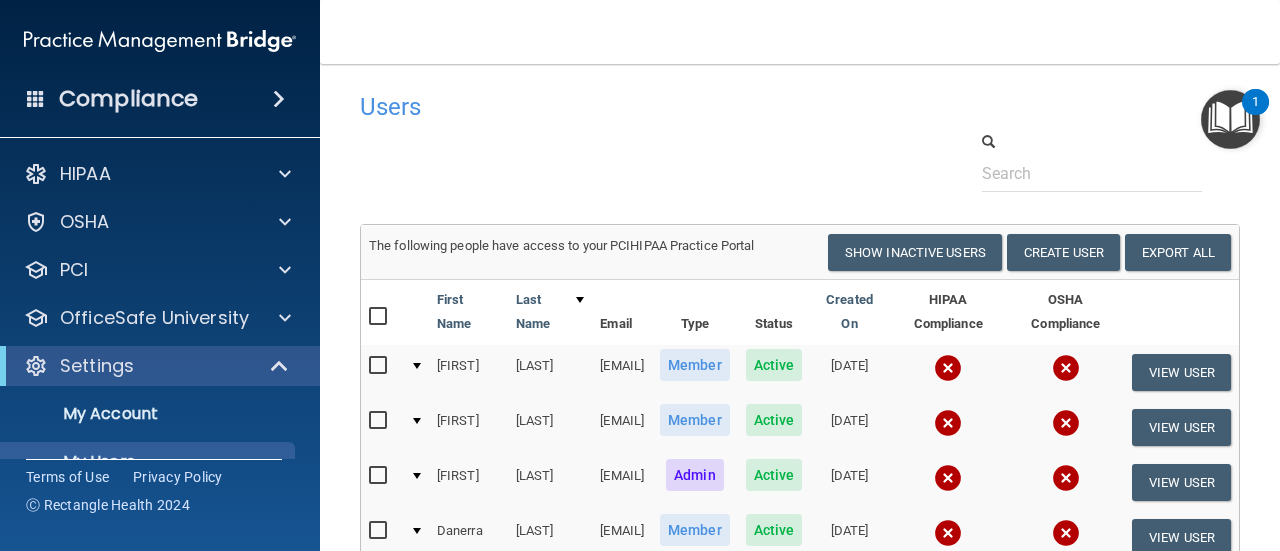 scroll, scrollTop: 0, scrollLeft: 0, axis: both 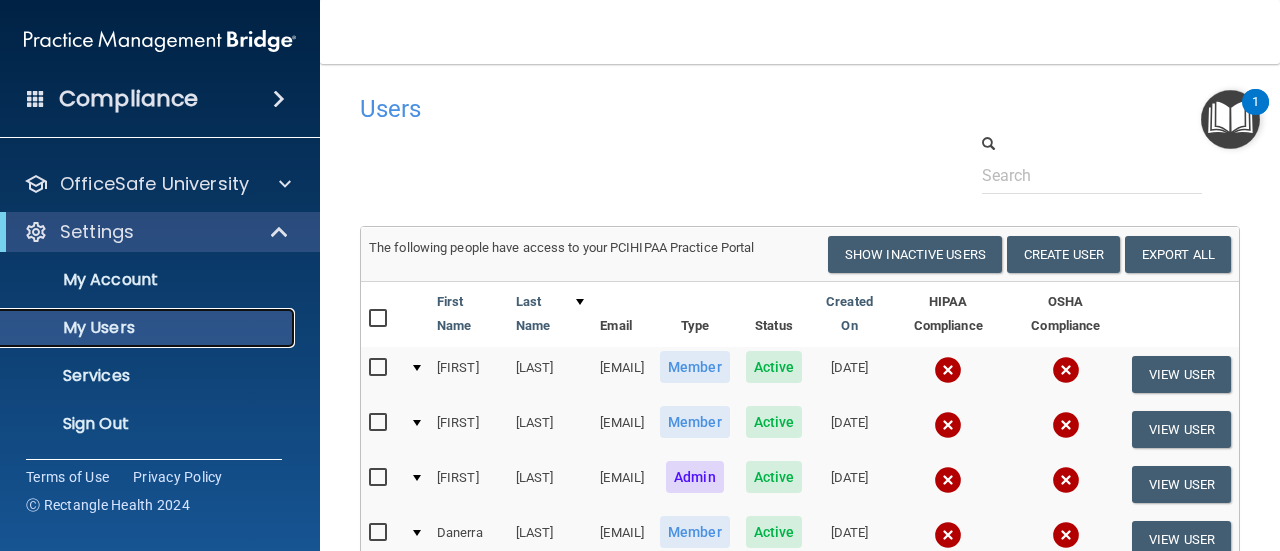 click on "My Users" at bounding box center [149, 328] 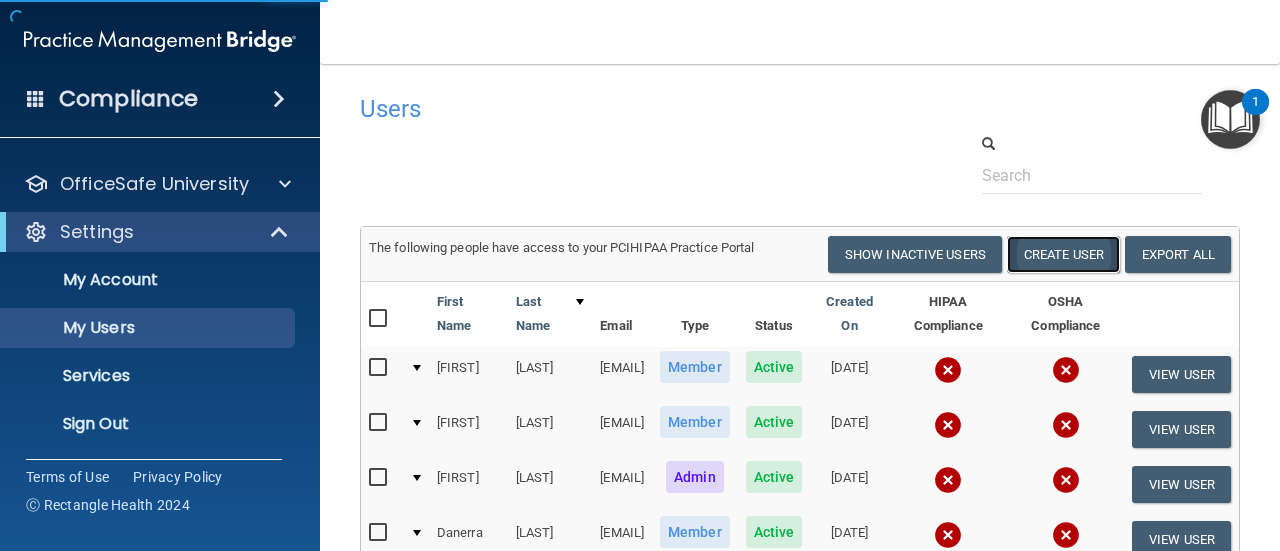 click on "Create User" at bounding box center (1063, 254) 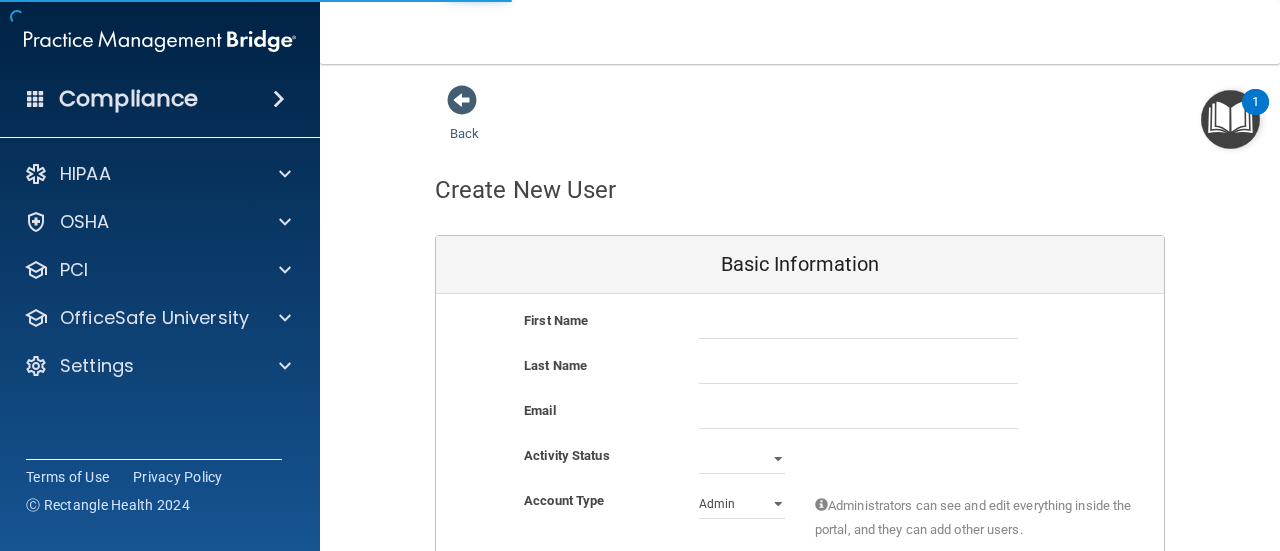 scroll, scrollTop: 0, scrollLeft: 0, axis: both 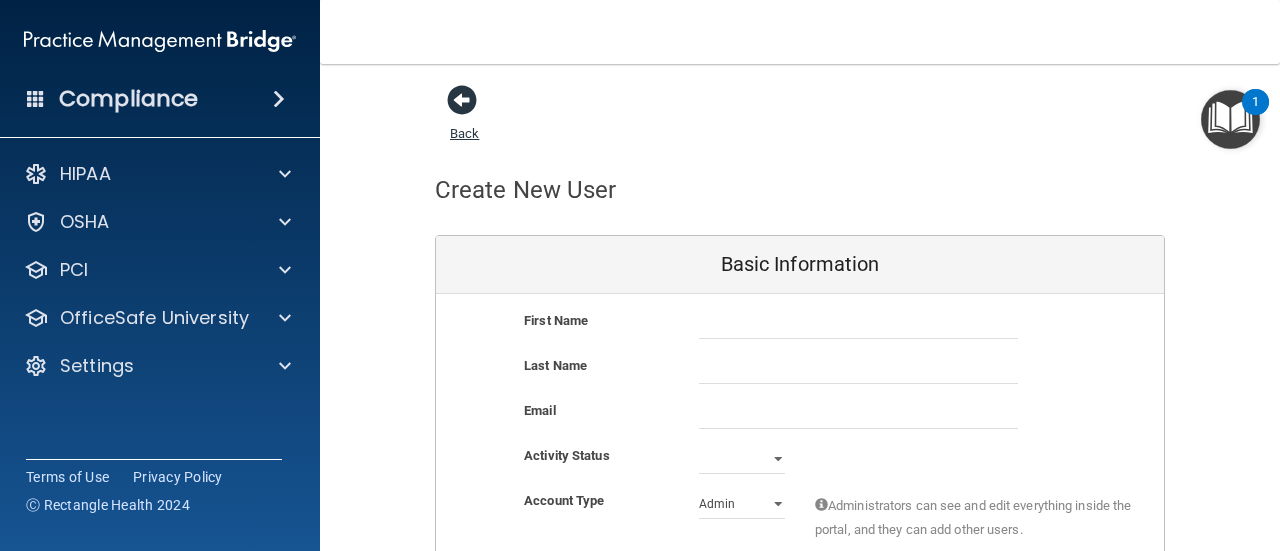 click at bounding box center (462, 100) 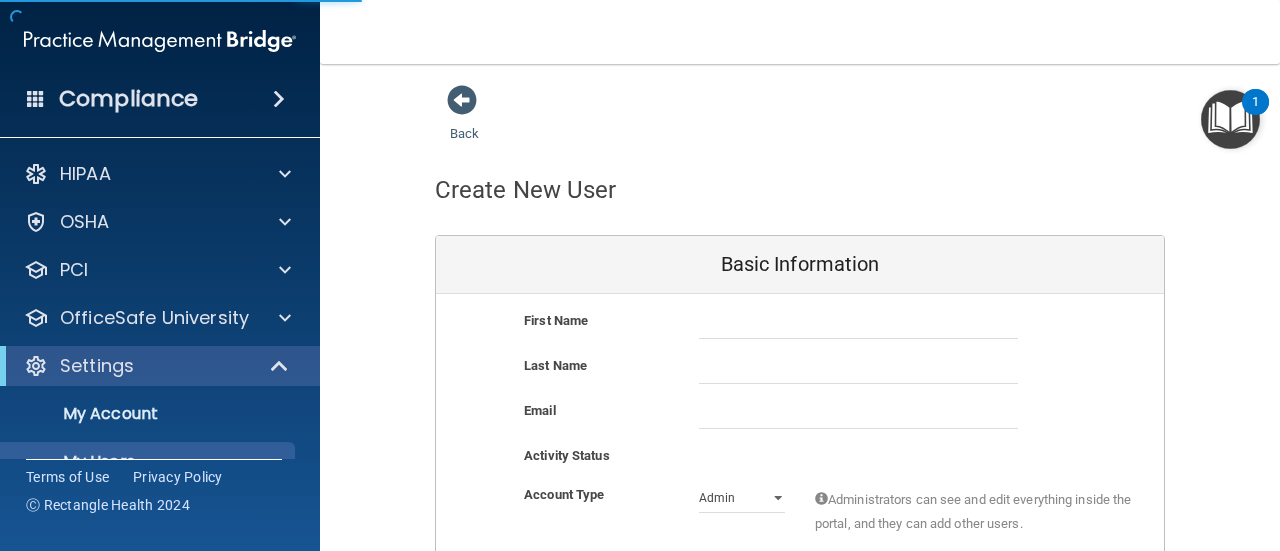 select on "20" 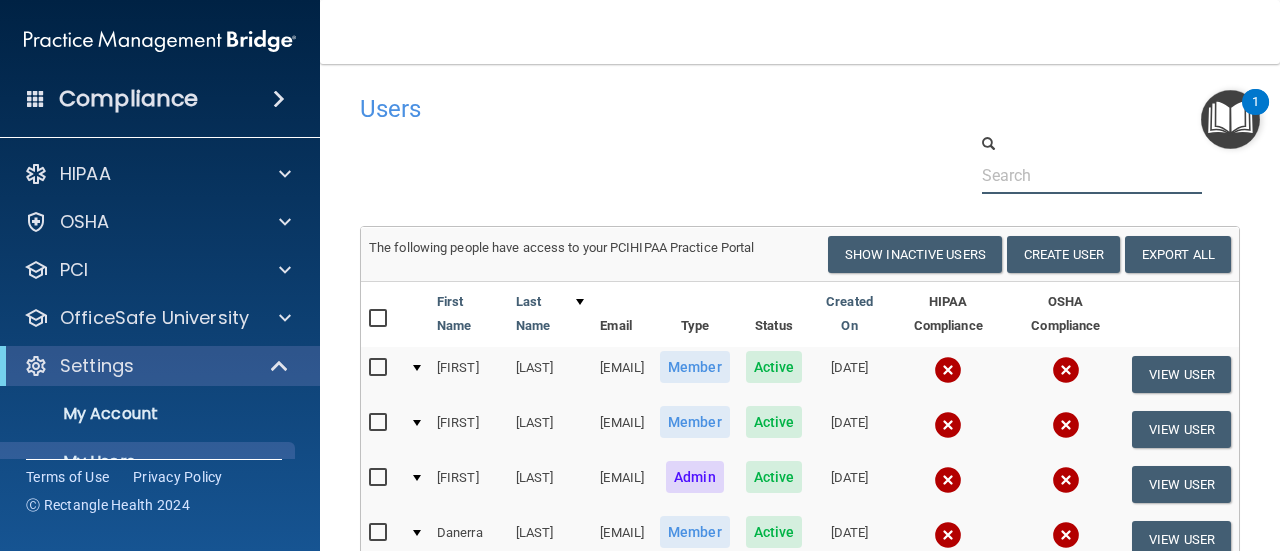 click at bounding box center [1092, 175] 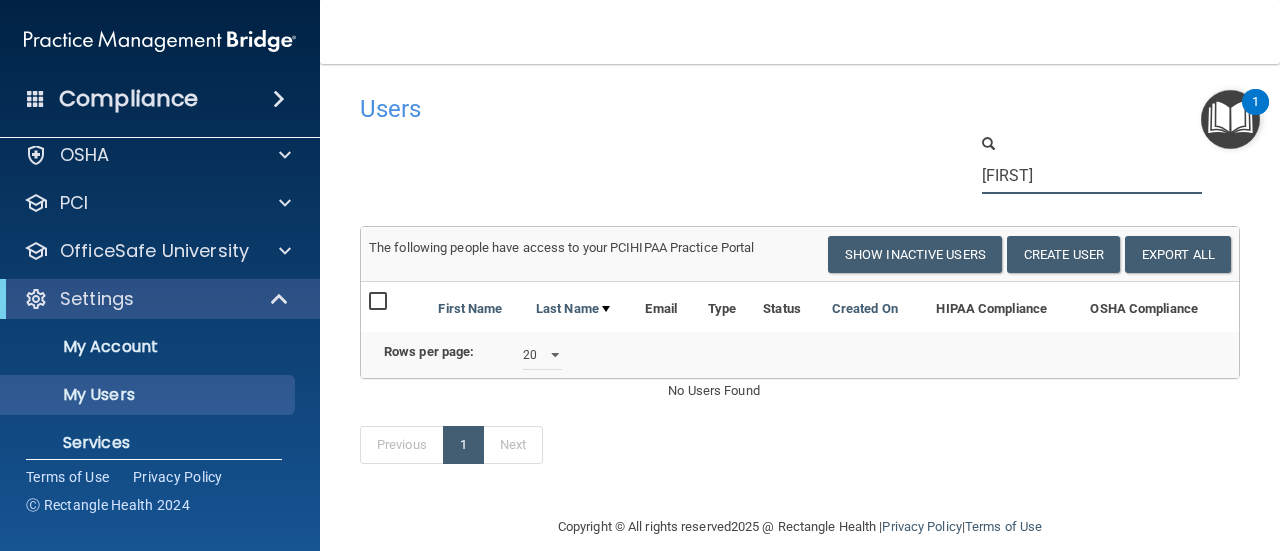 scroll, scrollTop: 134, scrollLeft: 0, axis: vertical 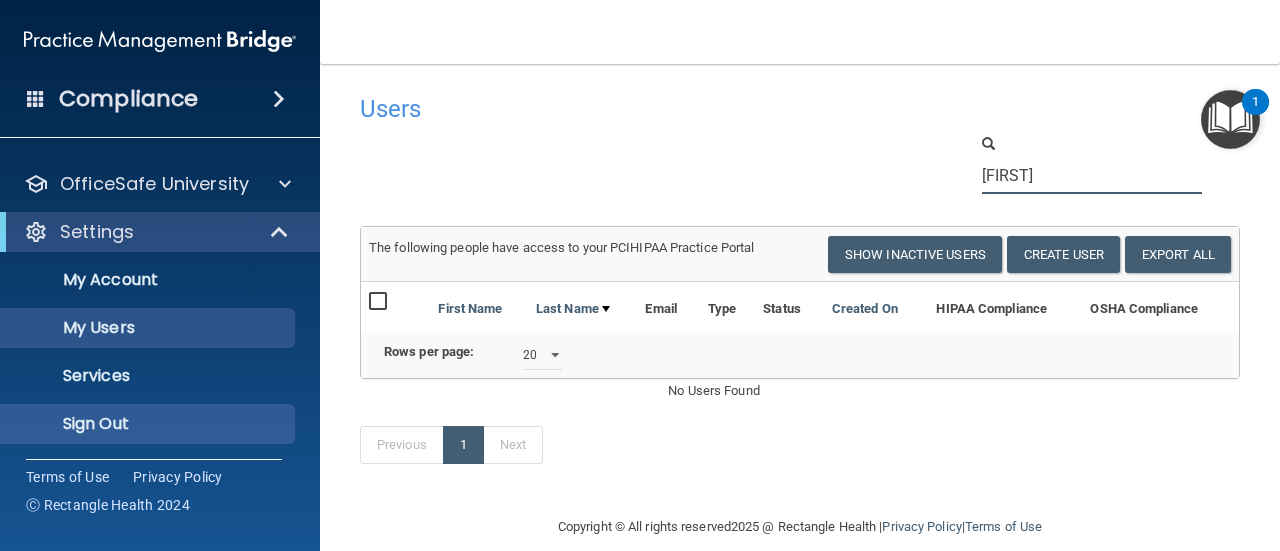 type on "mary" 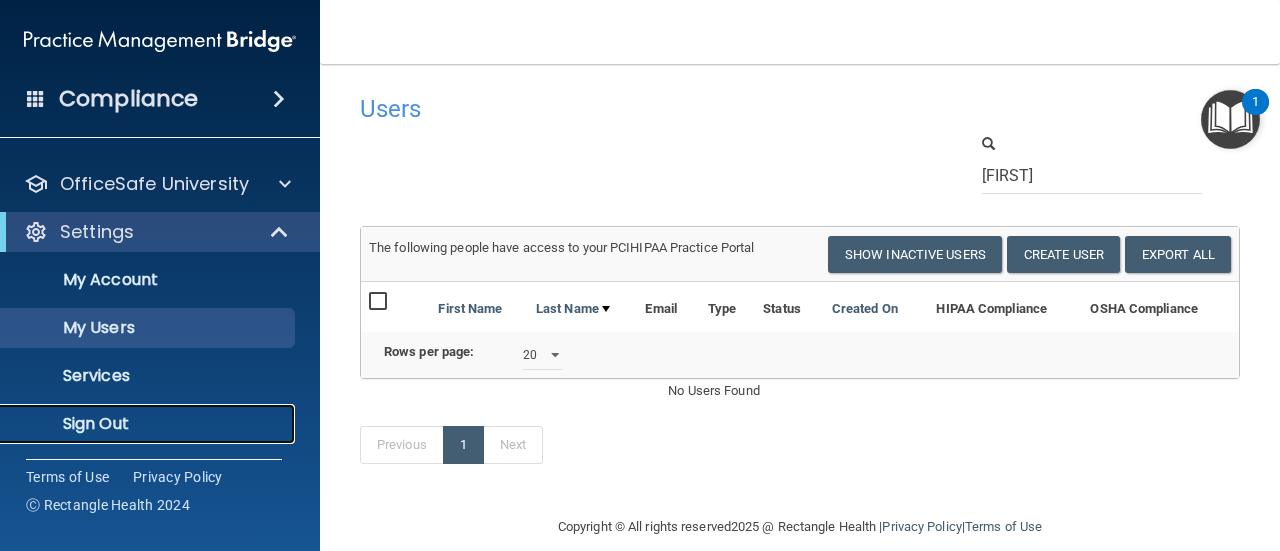click on "Sign Out" at bounding box center [149, 424] 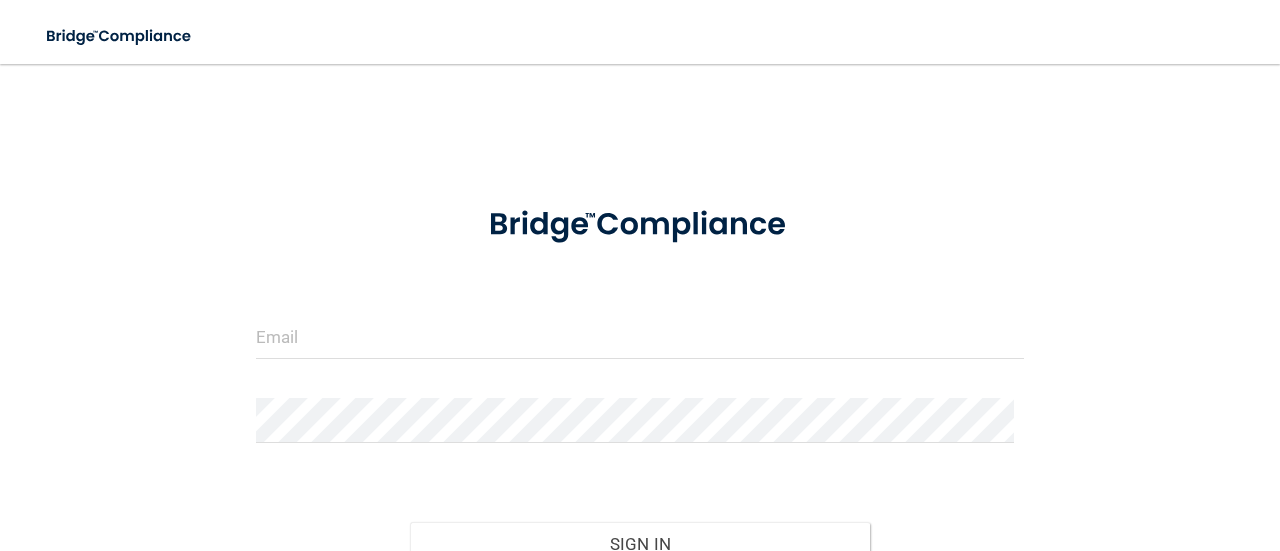 scroll, scrollTop: 0, scrollLeft: 0, axis: both 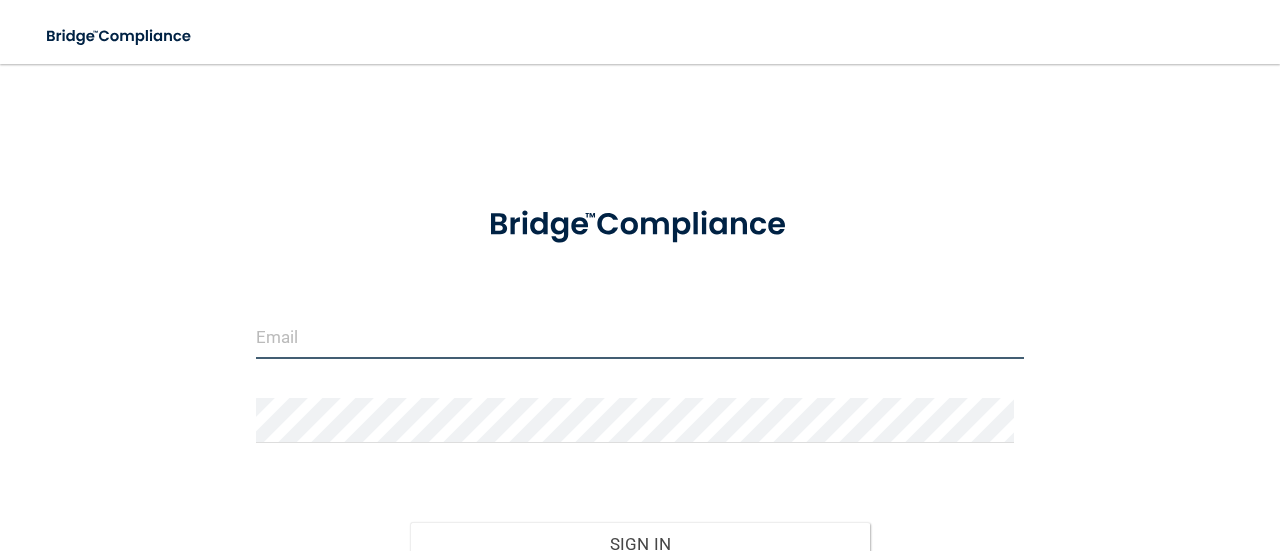 click at bounding box center (640, 336) 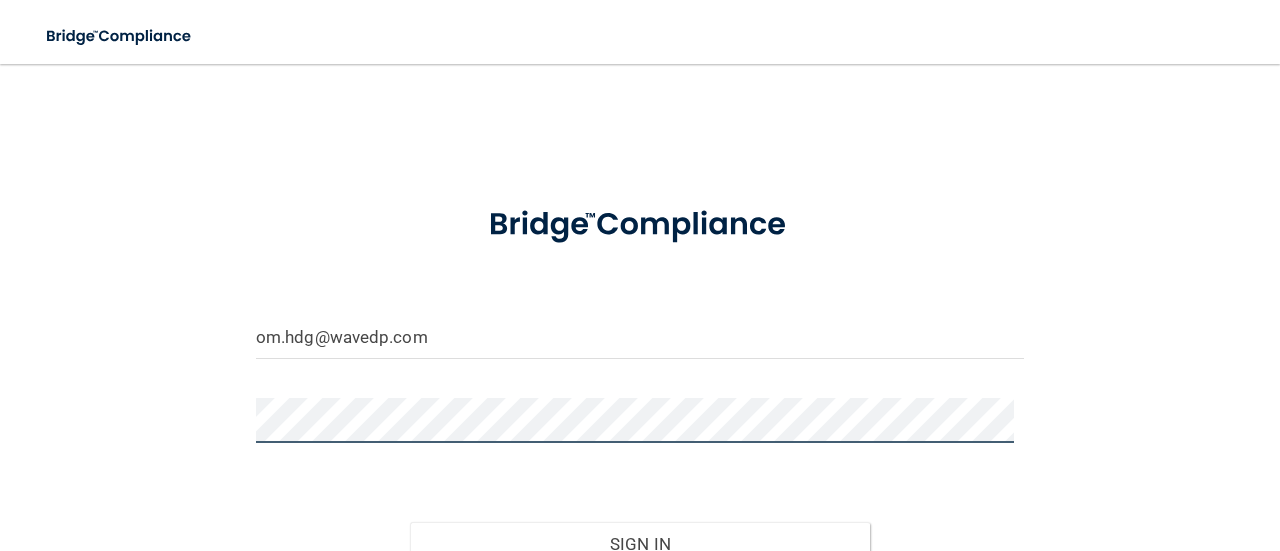 click on "Sign In" at bounding box center [640, 544] 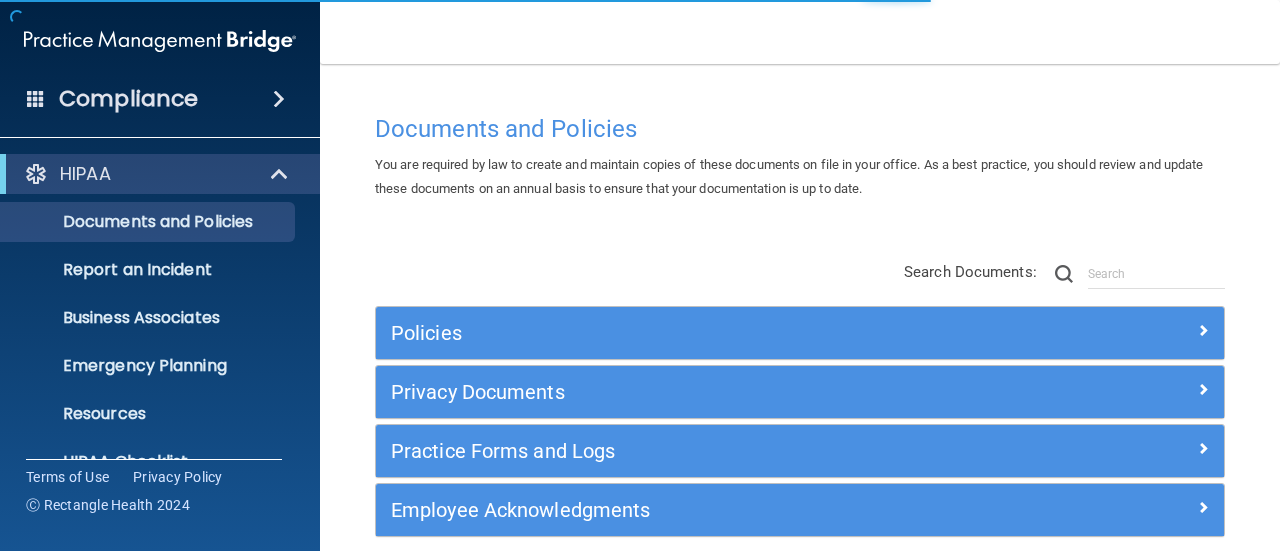 scroll, scrollTop: 278, scrollLeft: 0, axis: vertical 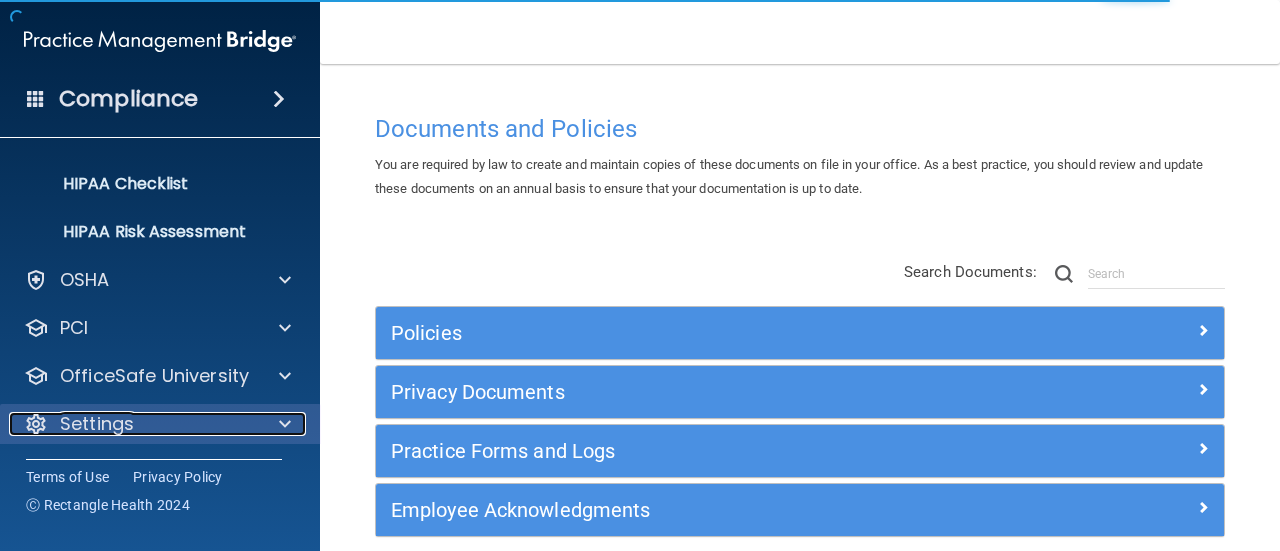 drag, startPoint x: 118, startPoint y: 425, endPoint x: 149, endPoint y: 417, distance: 32.01562 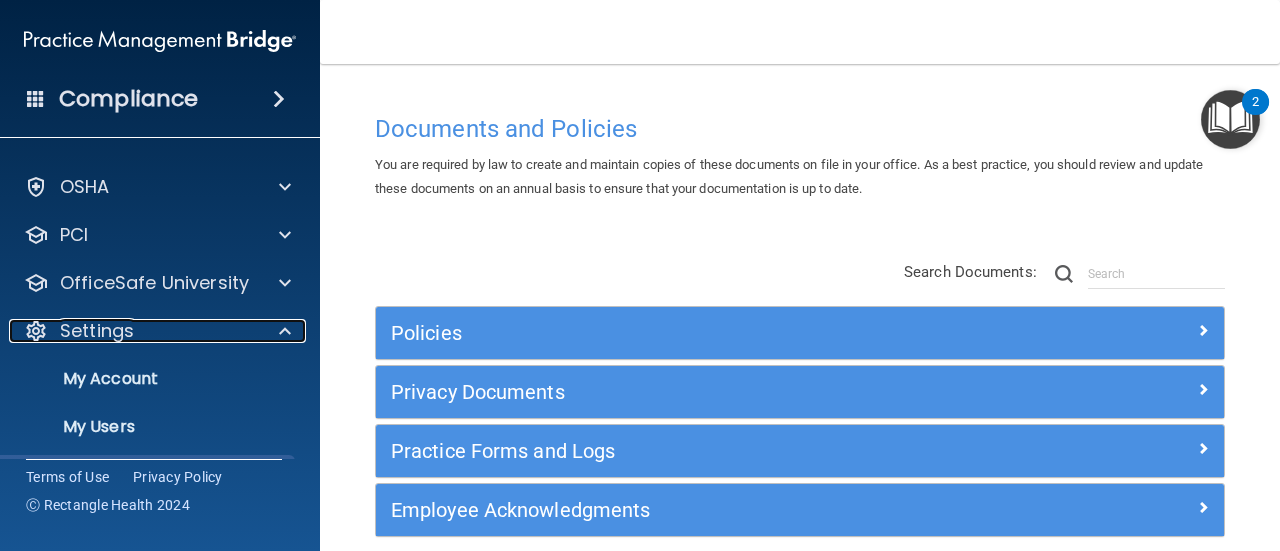 scroll, scrollTop: 470, scrollLeft: 0, axis: vertical 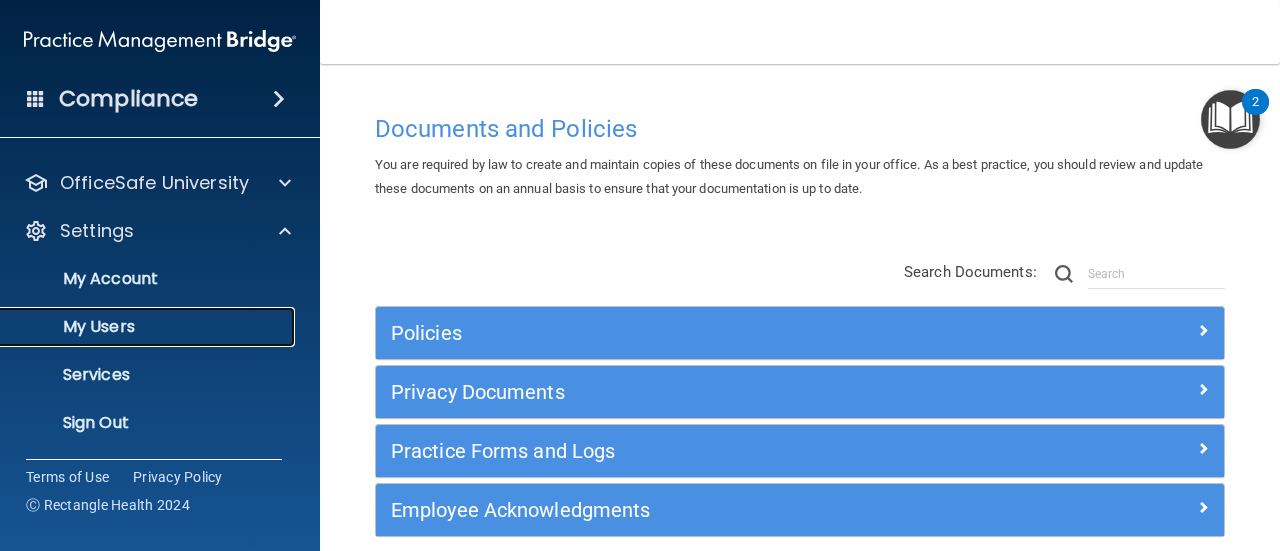 drag, startPoint x: 147, startPoint y: 327, endPoint x: 696, endPoint y: 299, distance: 549.71356 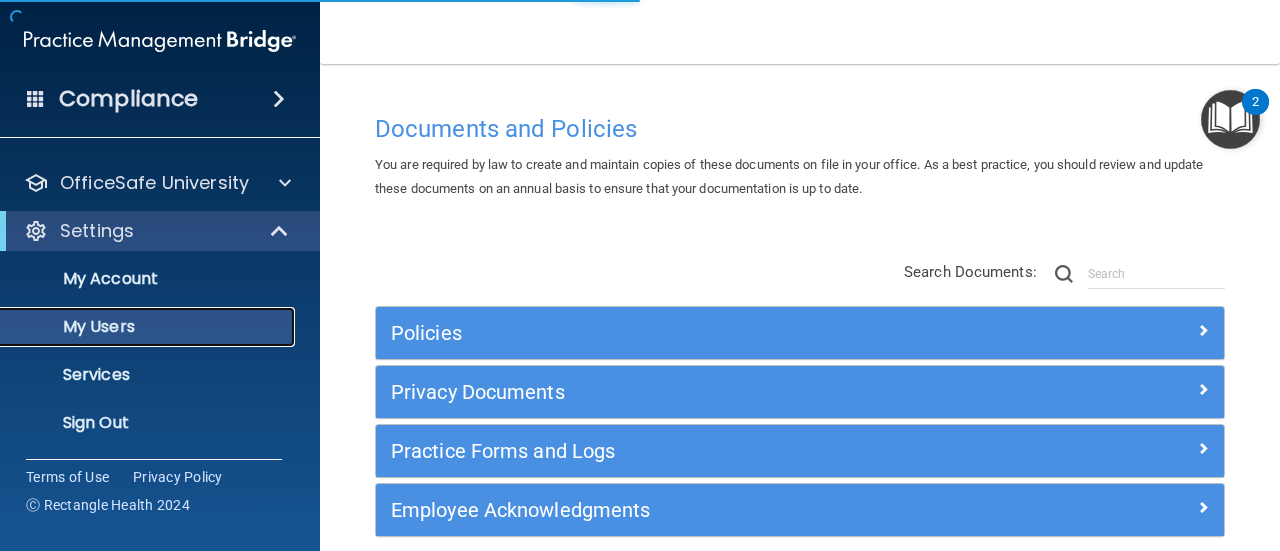 scroll, scrollTop: 134, scrollLeft: 0, axis: vertical 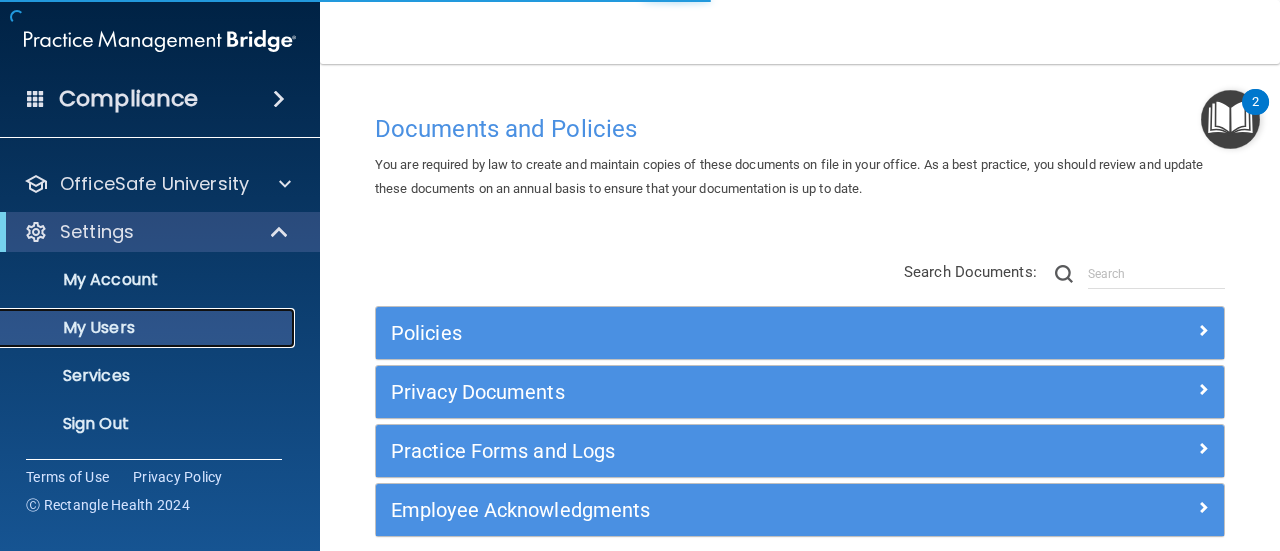 select on "20" 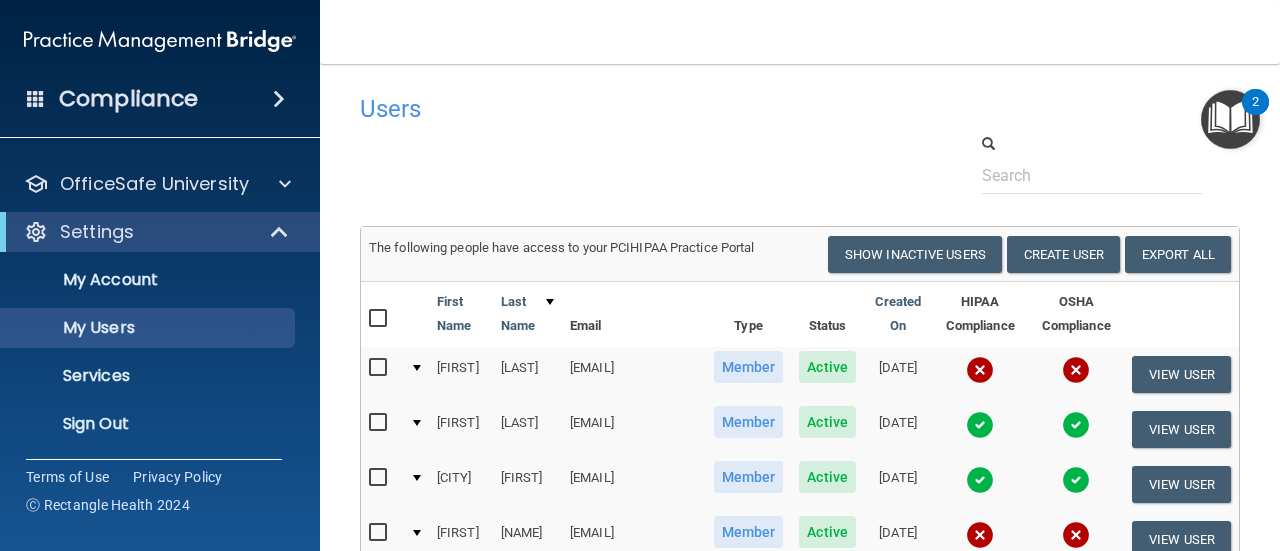 drag, startPoint x: 330, startPoint y: 367, endPoint x: 589, endPoint y: 389, distance: 259.93268 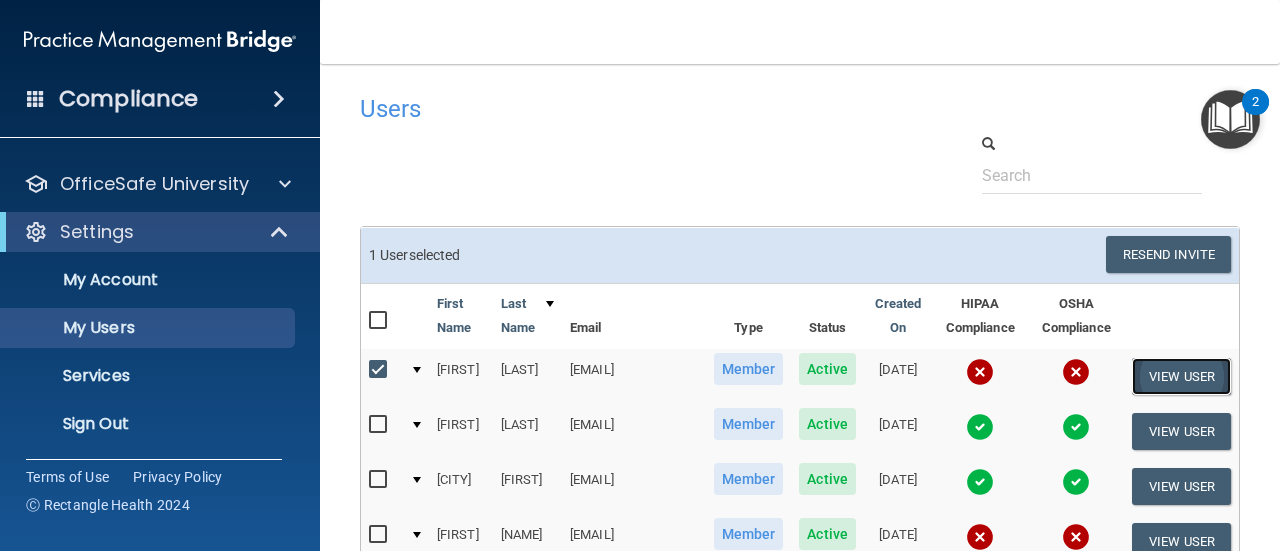 drag, startPoint x: 1218, startPoint y: 373, endPoint x: 1186, endPoint y: 367, distance: 32.55764 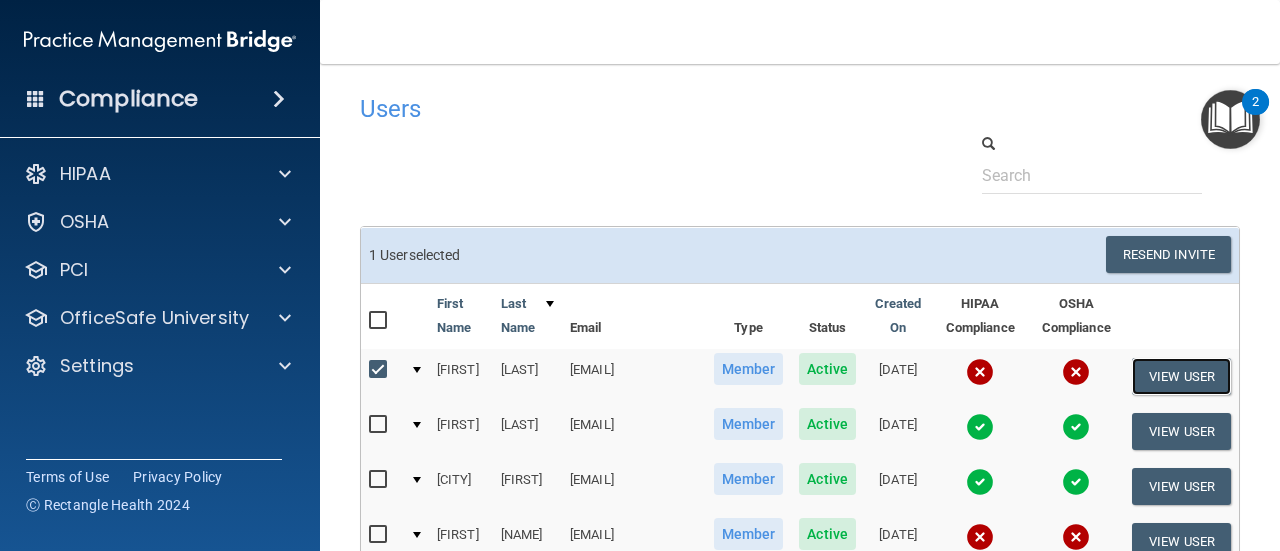 scroll, scrollTop: 0, scrollLeft: 0, axis: both 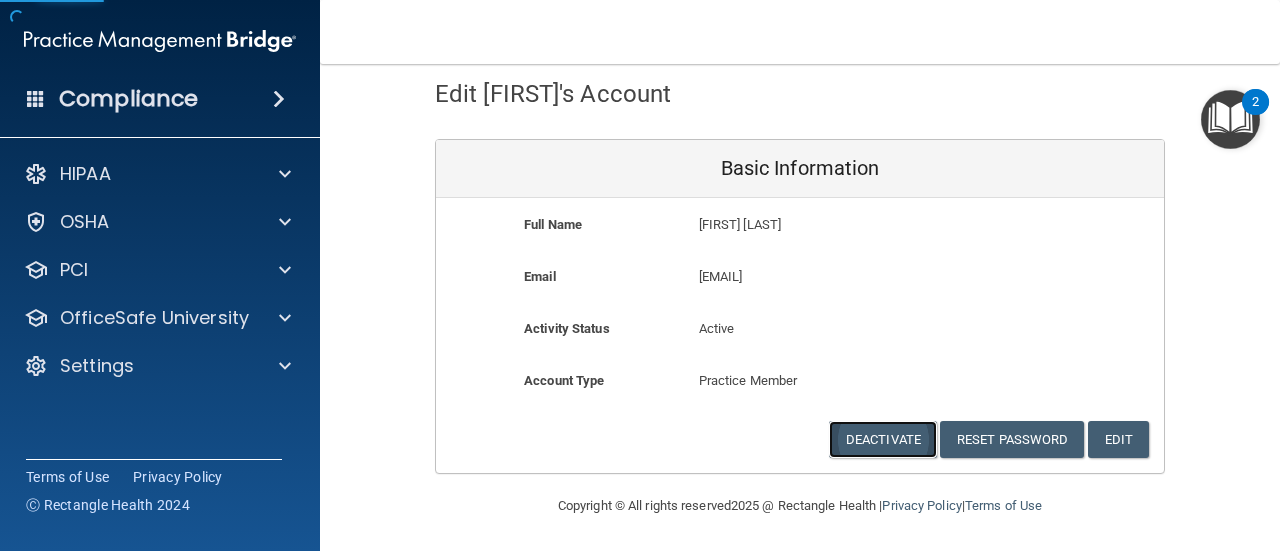 click on "Deactivate" at bounding box center [883, 439] 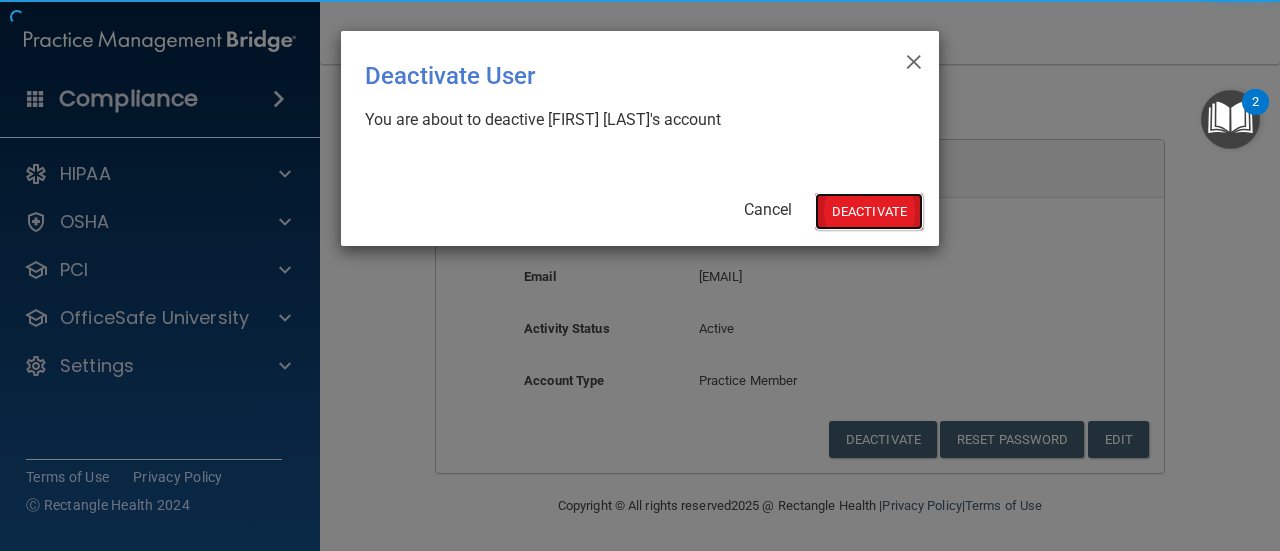 click on "Deactivate" at bounding box center [869, 211] 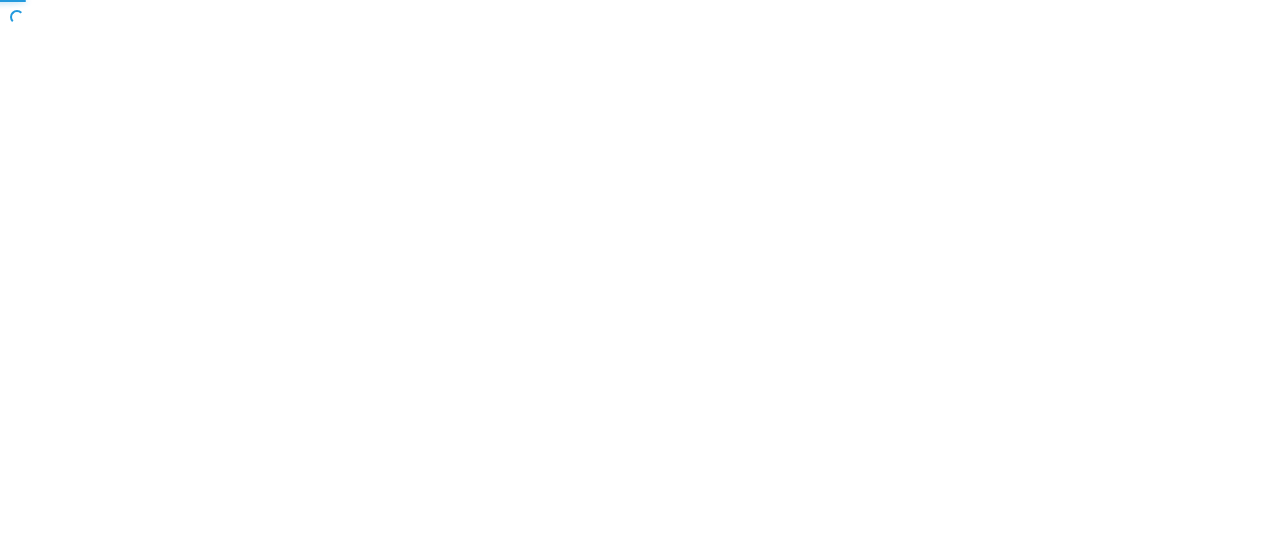 scroll, scrollTop: 0, scrollLeft: 0, axis: both 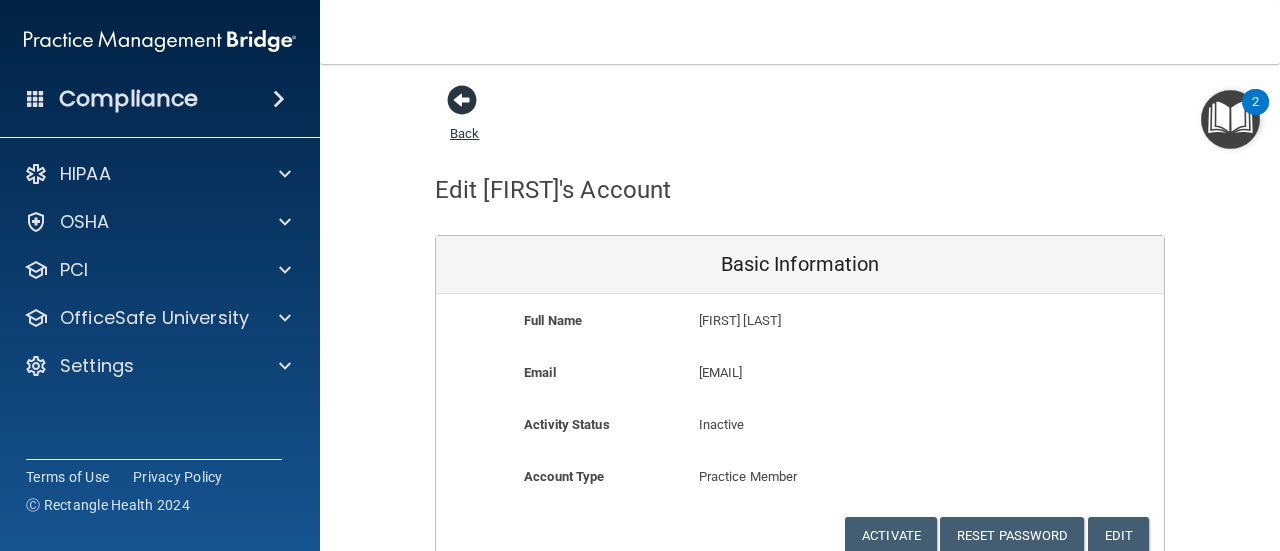 click at bounding box center (462, 100) 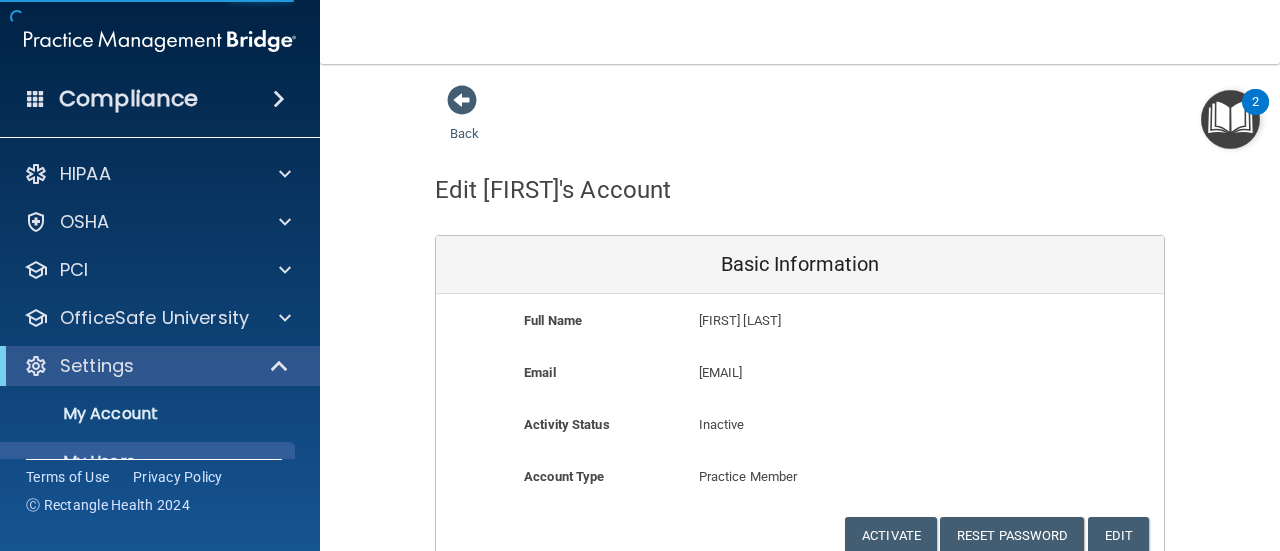 select on "20" 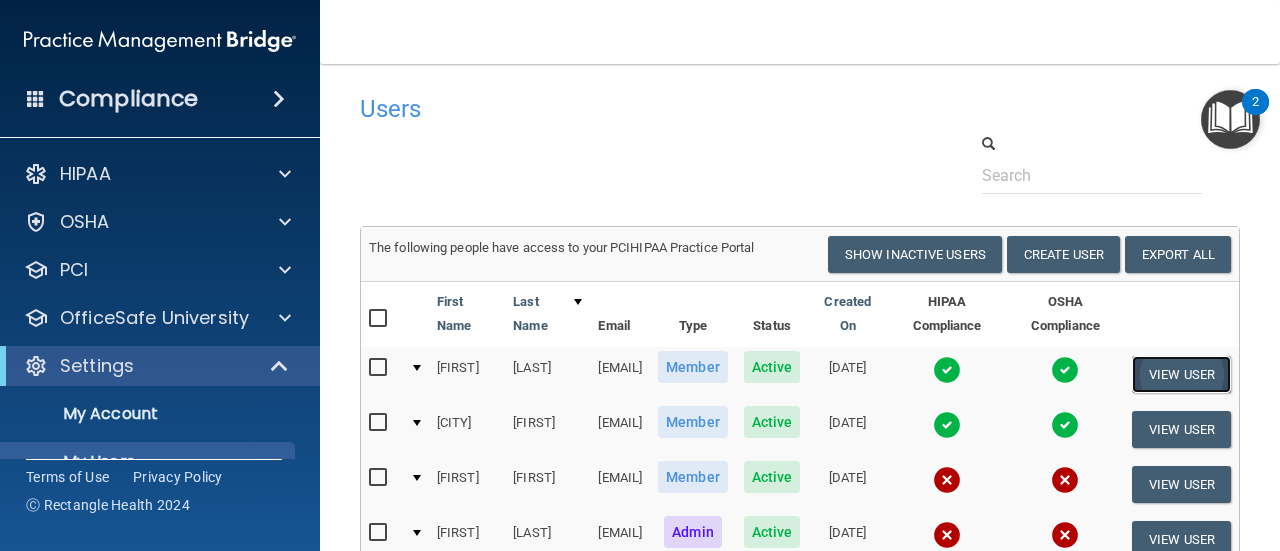 click on "View User" at bounding box center [1181, 374] 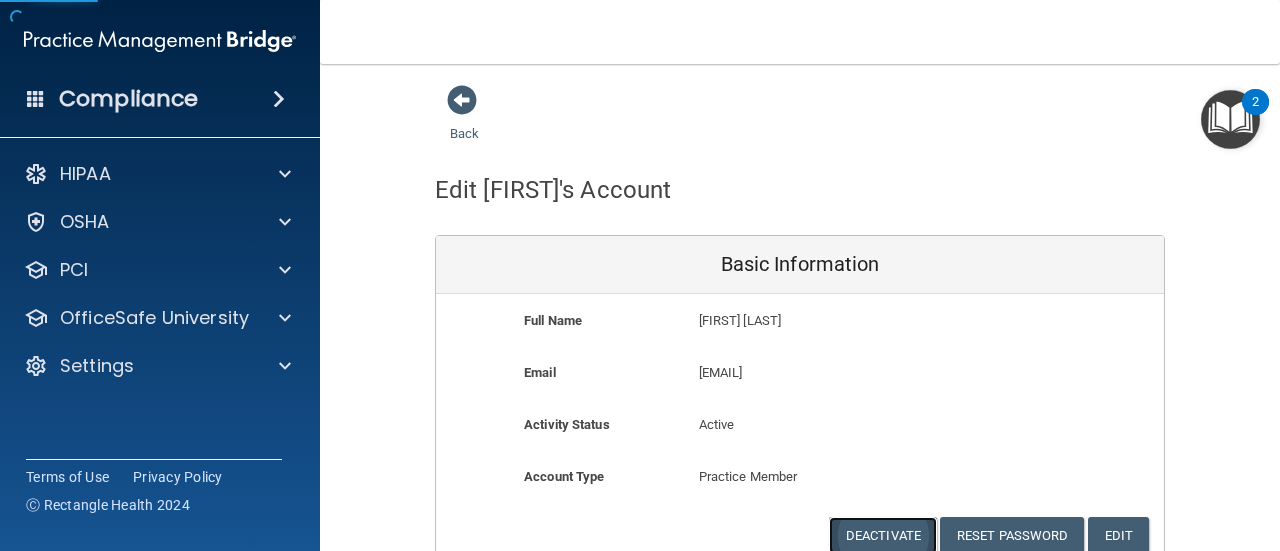 click on "Deactivate" at bounding box center [883, 535] 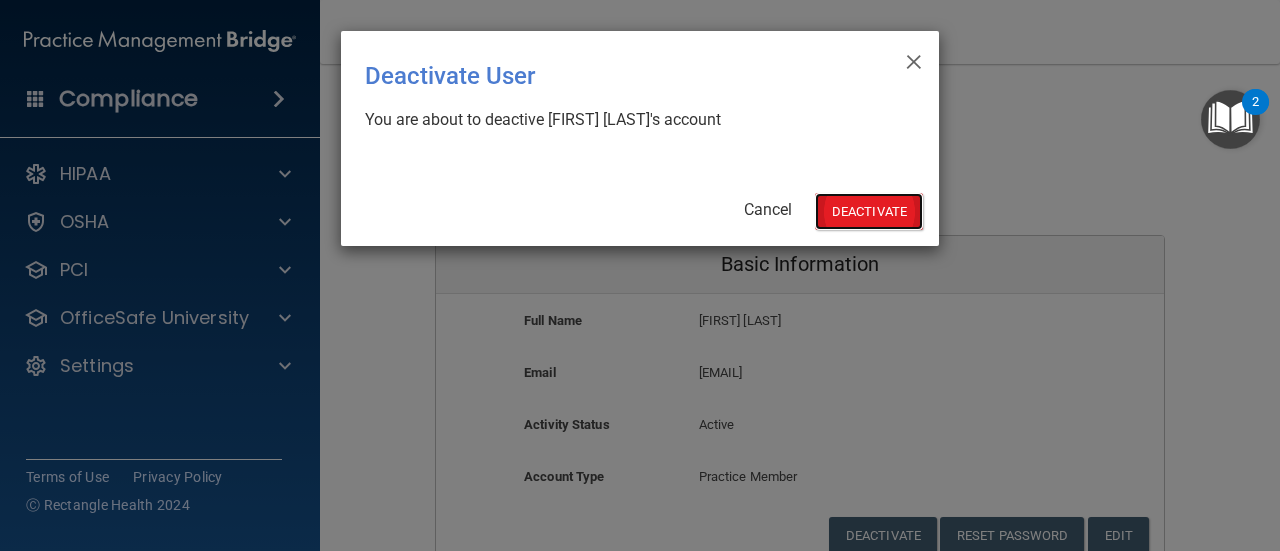 click on "Deactivate" at bounding box center (869, 211) 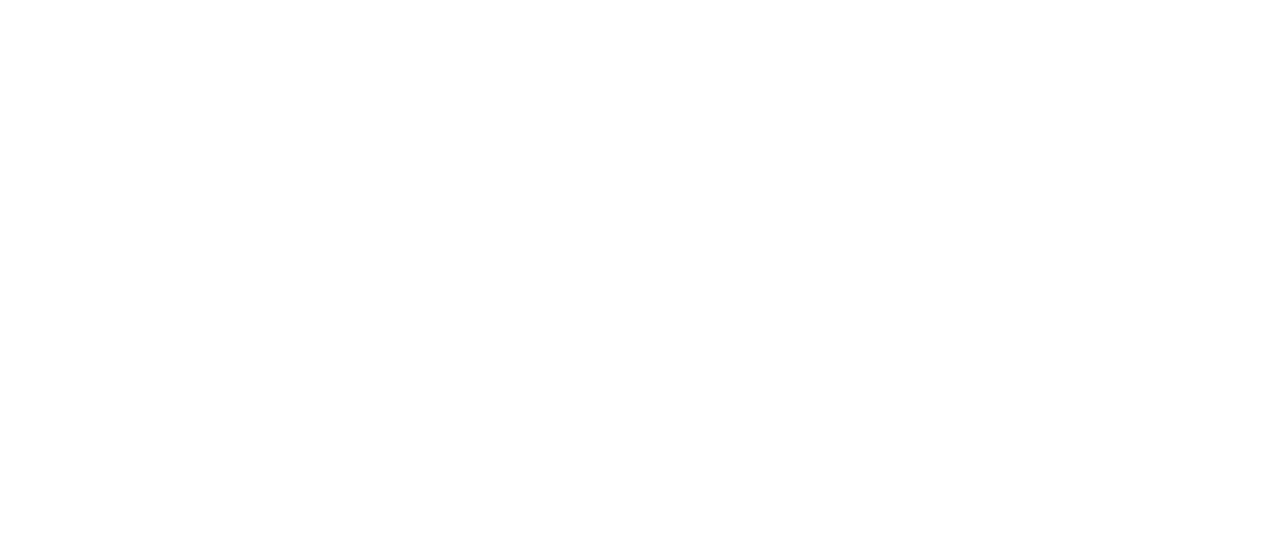 scroll, scrollTop: 0, scrollLeft: 0, axis: both 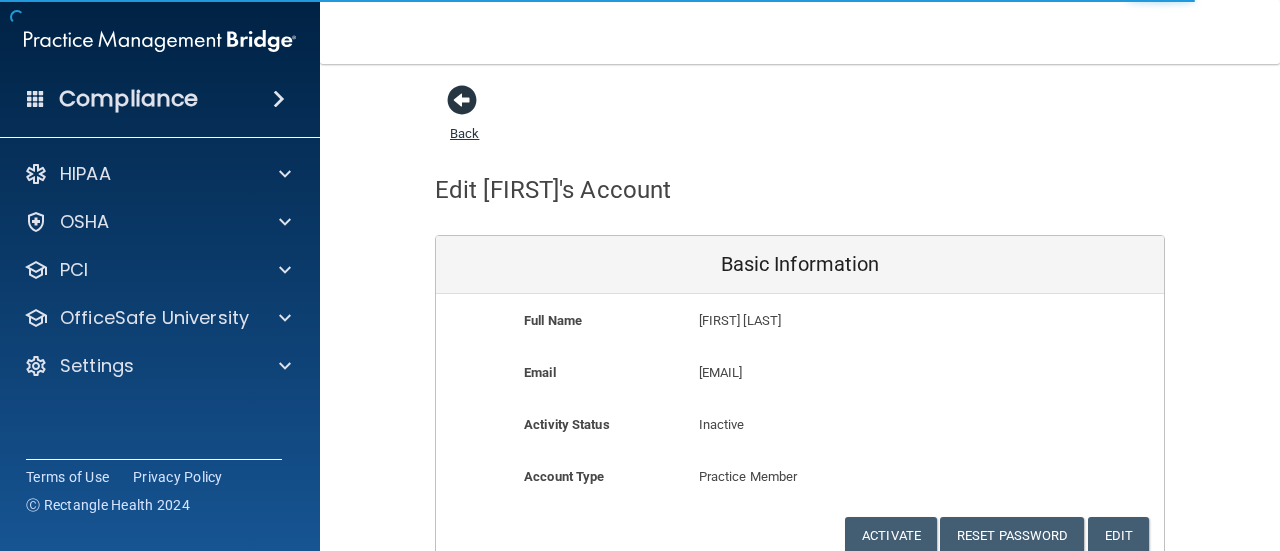 click at bounding box center (462, 100) 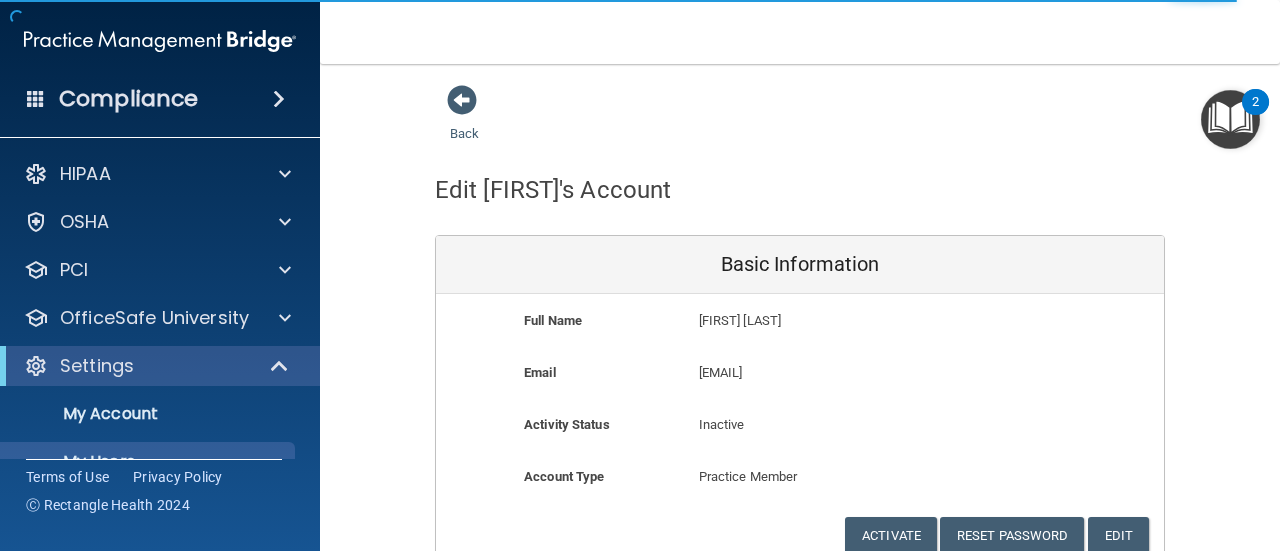 select on "20" 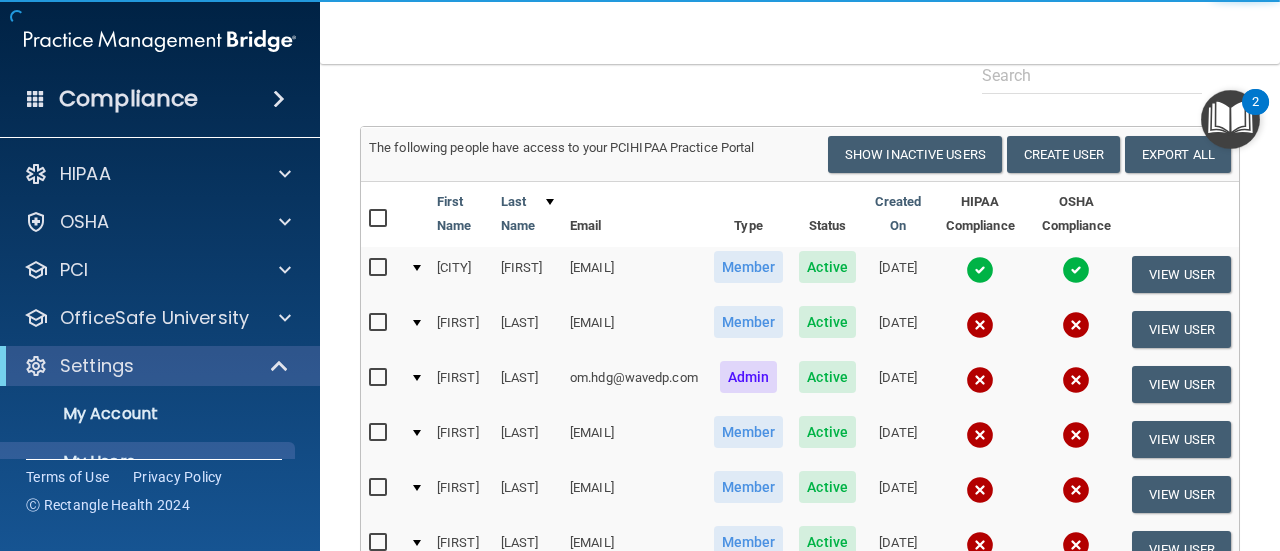 scroll, scrollTop: 200, scrollLeft: 0, axis: vertical 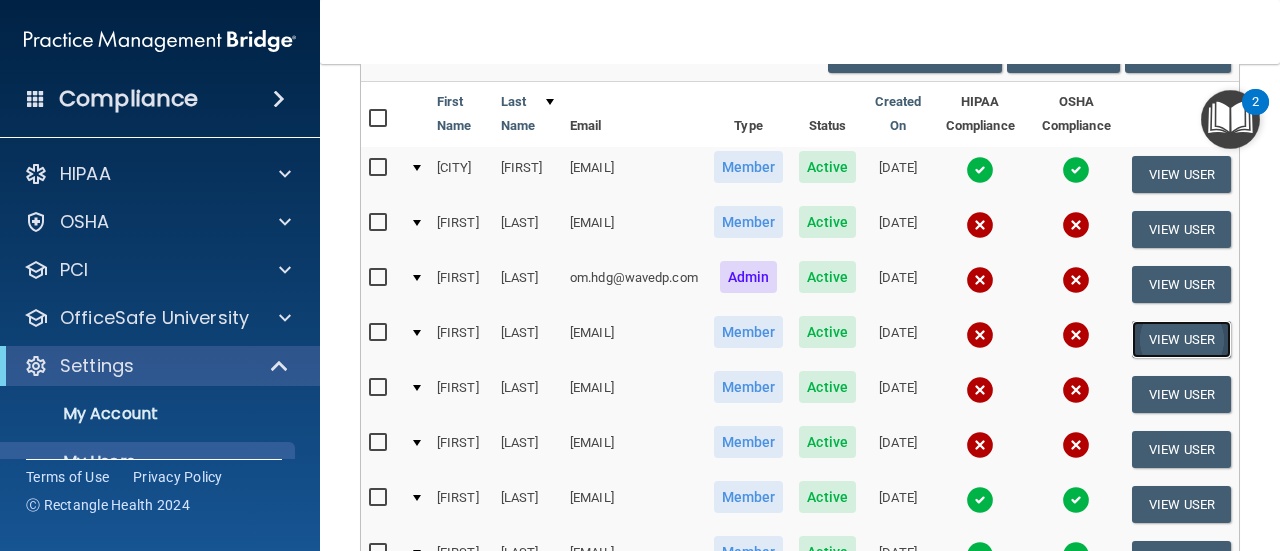 click on "View User" at bounding box center [1181, 339] 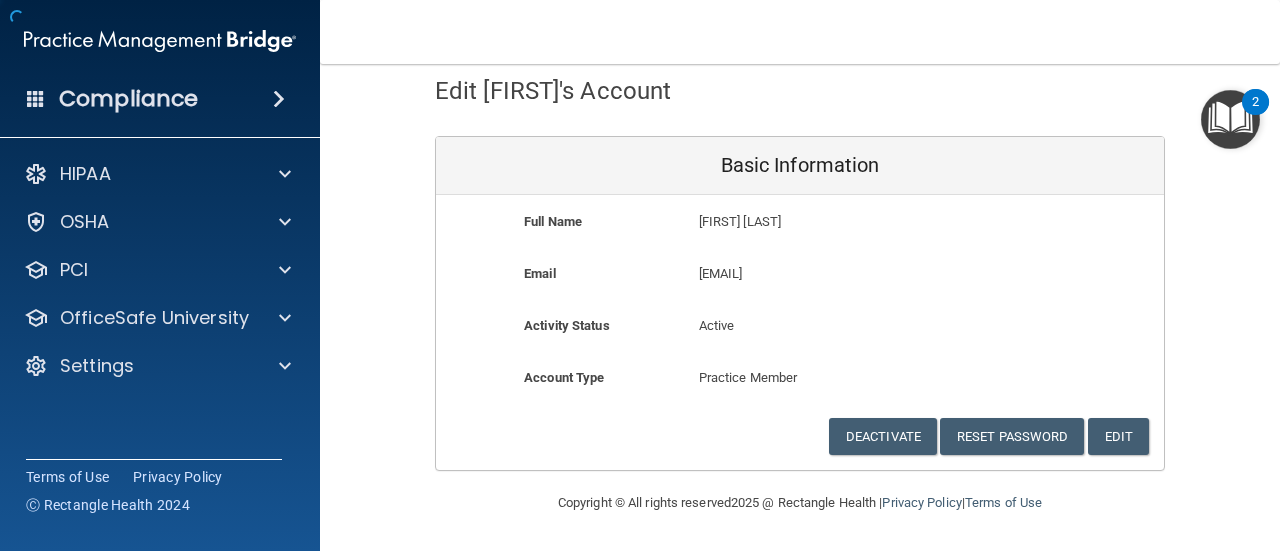 scroll, scrollTop: 96, scrollLeft: 0, axis: vertical 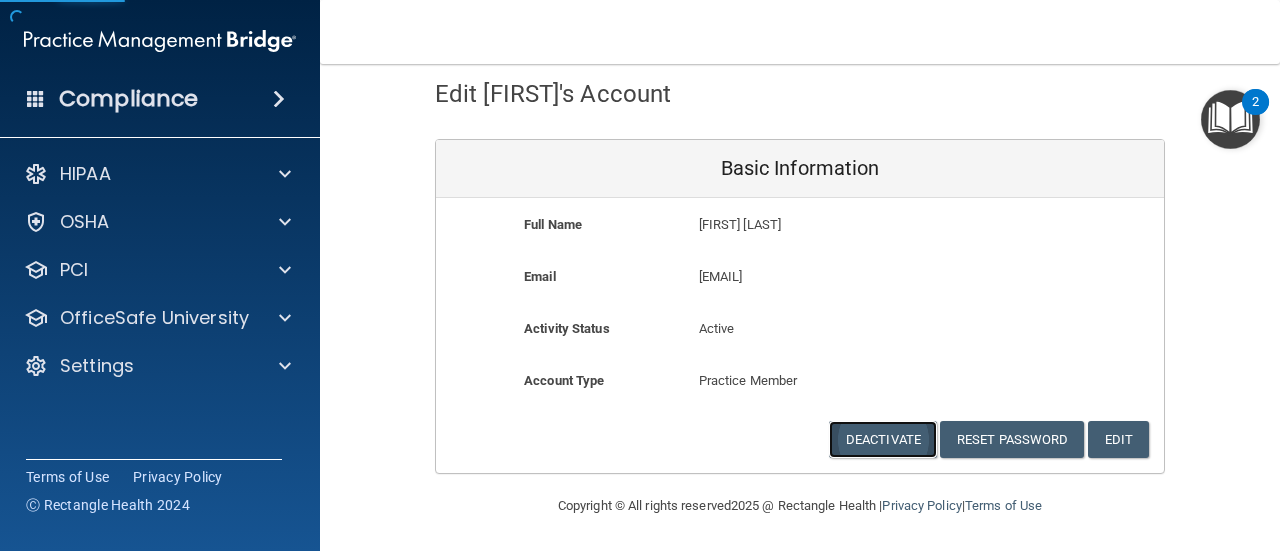 click on "Deactivate" at bounding box center [883, 439] 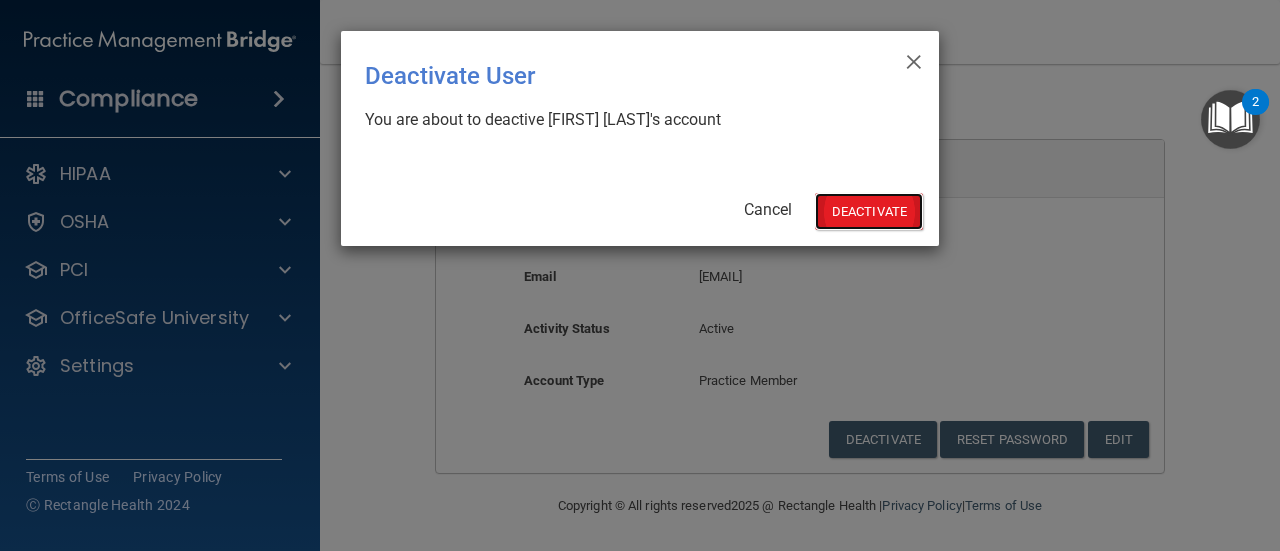 click on "Deactivate" at bounding box center [869, 211] 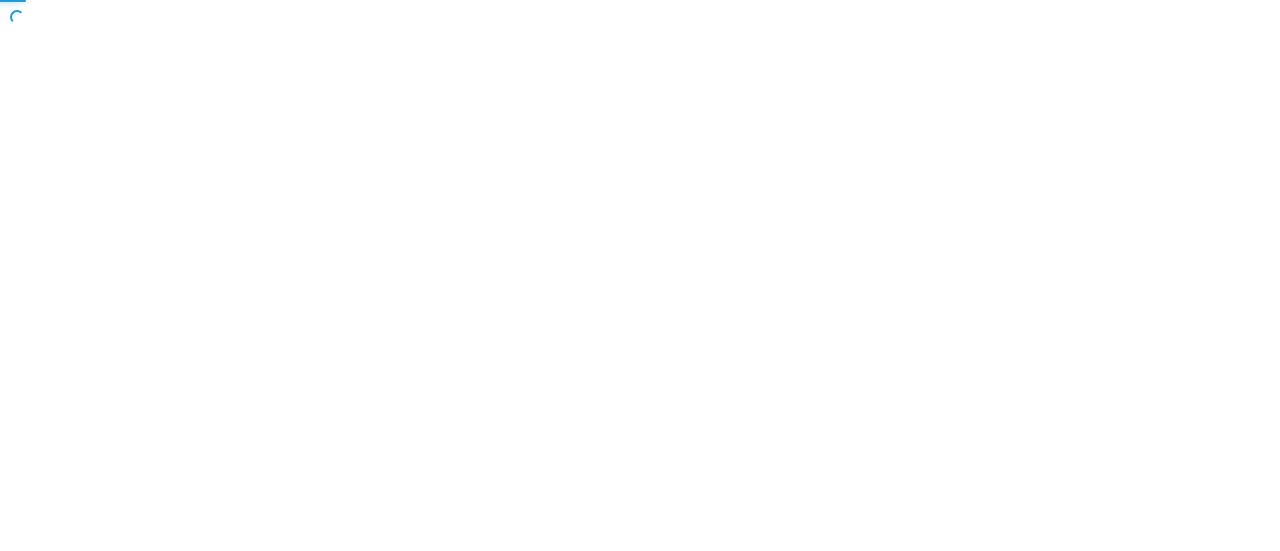scroll, scrollTop: 0, scrollLeft: 0, axis: both 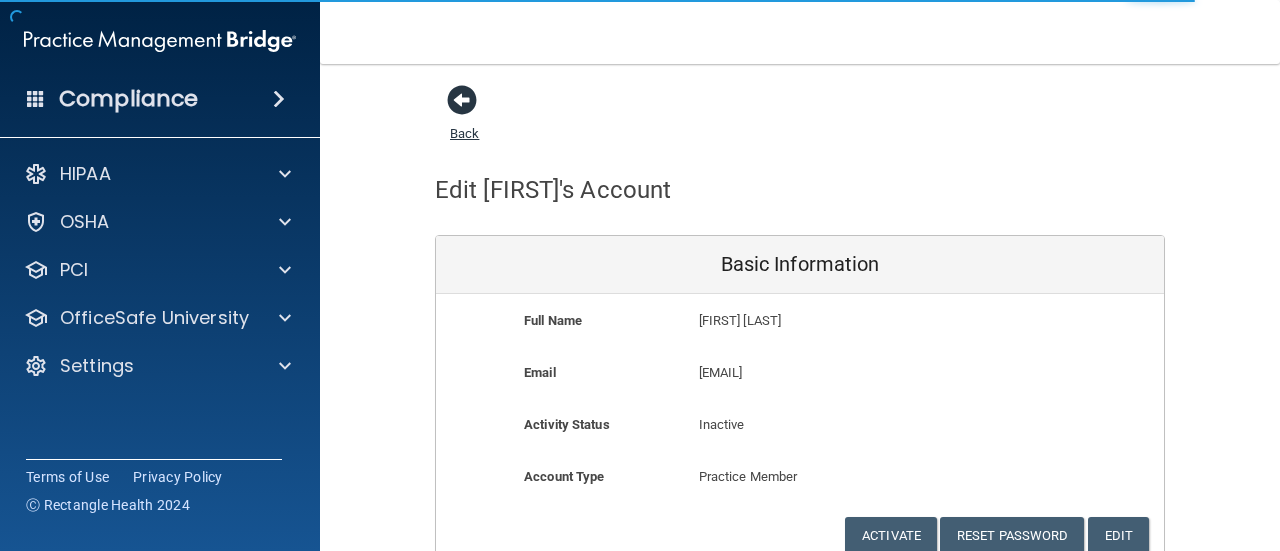 click at bounding box center [462, 100] 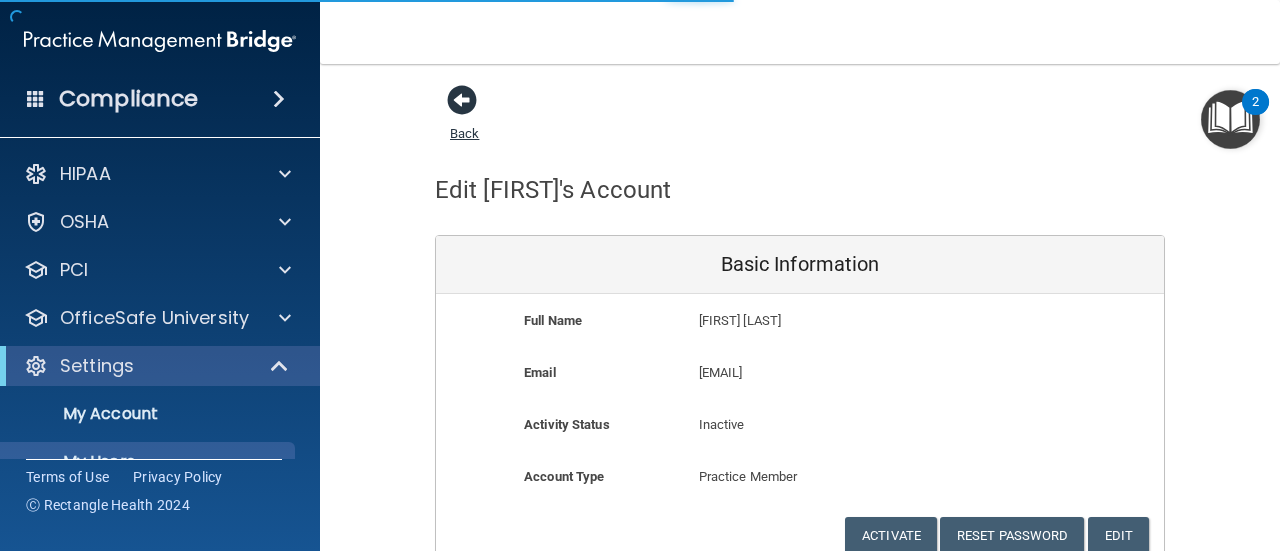 select on "20" 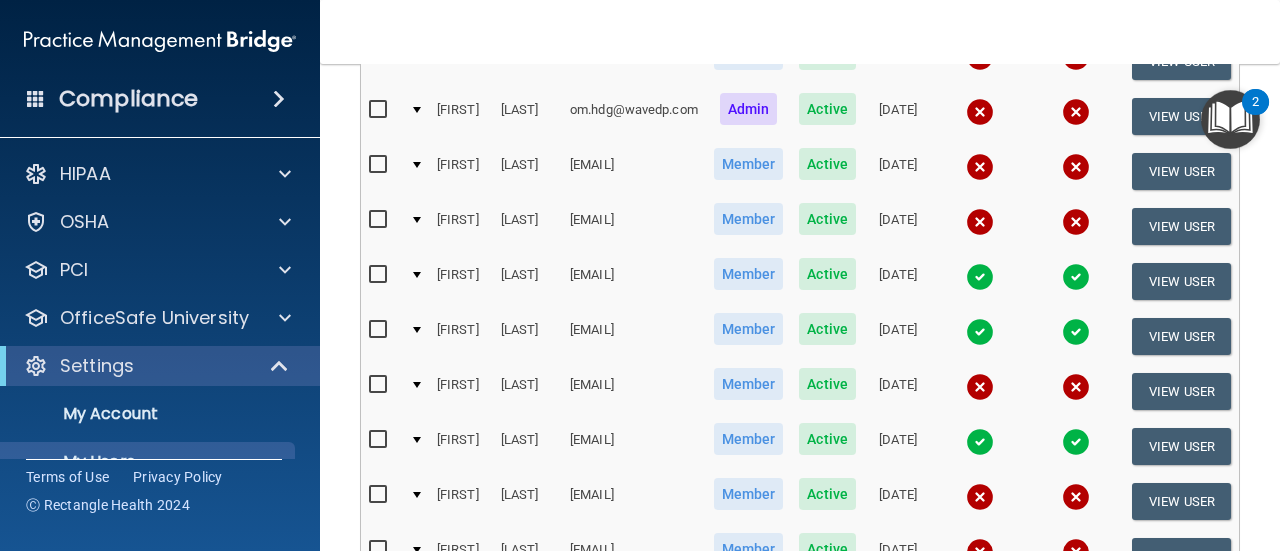 scroll, scrollTop: 400, scrollLeft: 0, axis: vertical 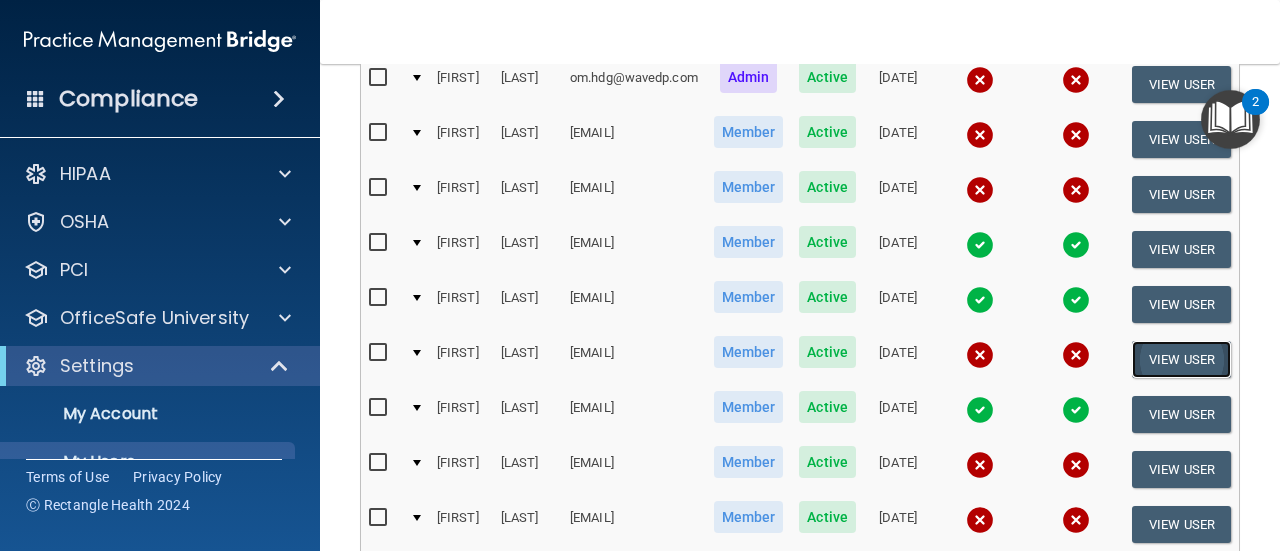 click on "View User" at bounding box center (1181, 359) 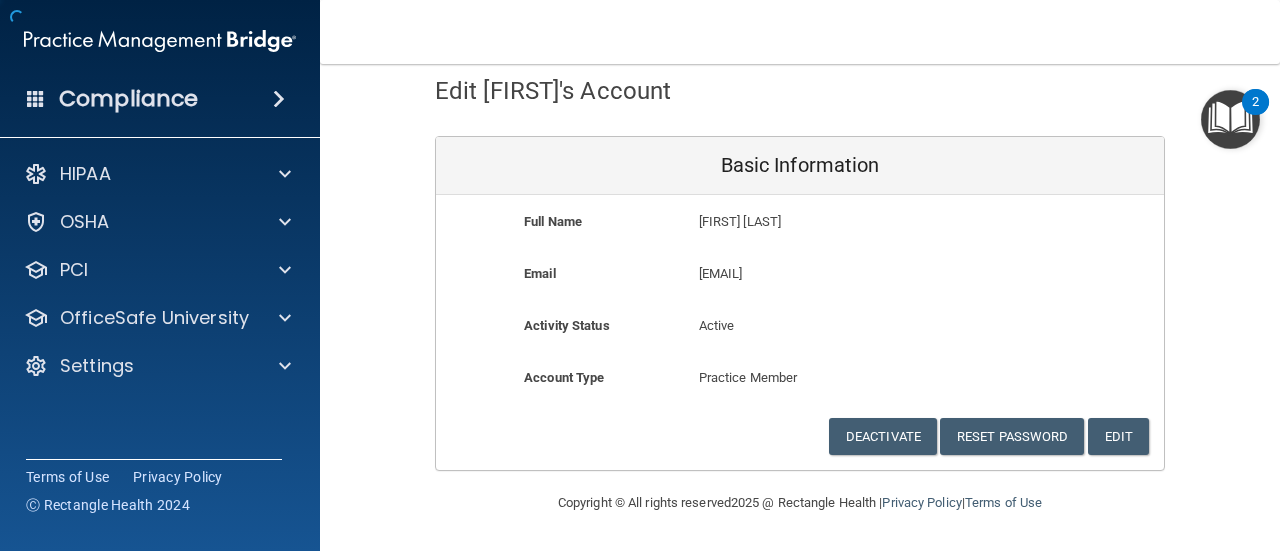 scroll, scrollTop: 96, scrollLeft: 0, axis: vertical 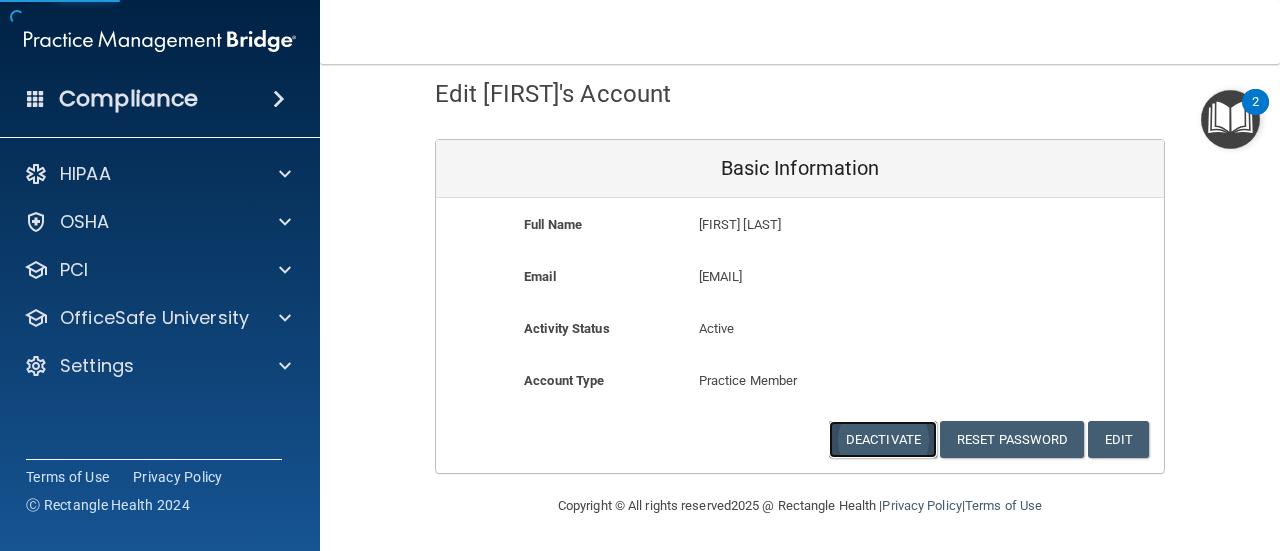 drag, startPoint x: 909, startPoint y: 436, endPoint x: 899, endPoint y: 439, distance: 10.440307 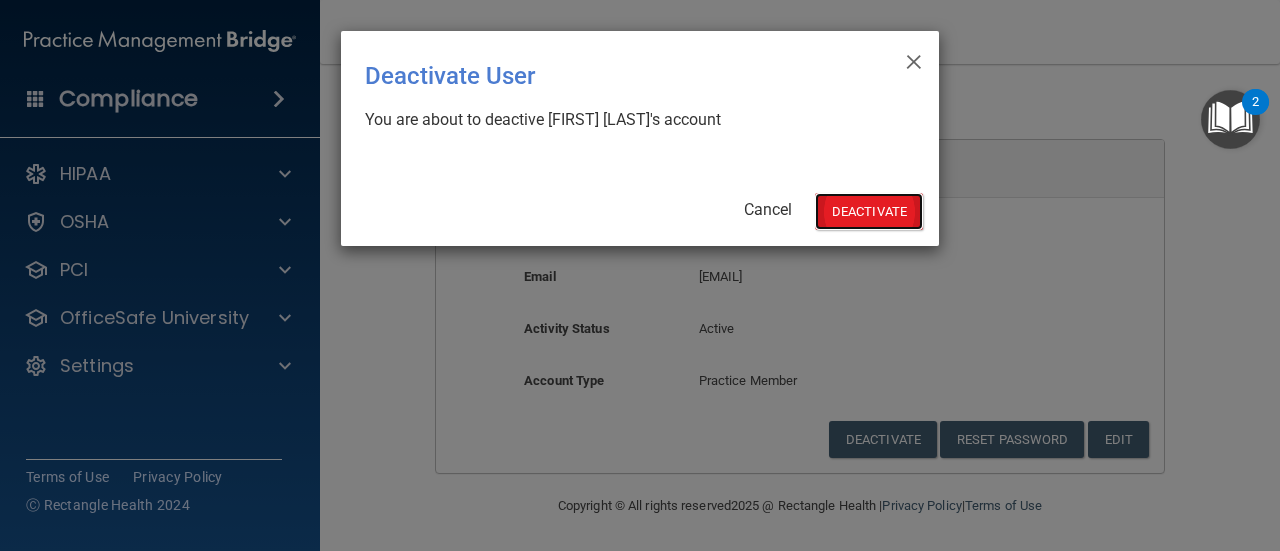 click on "Deactivate" at bounding box center (869, 211) 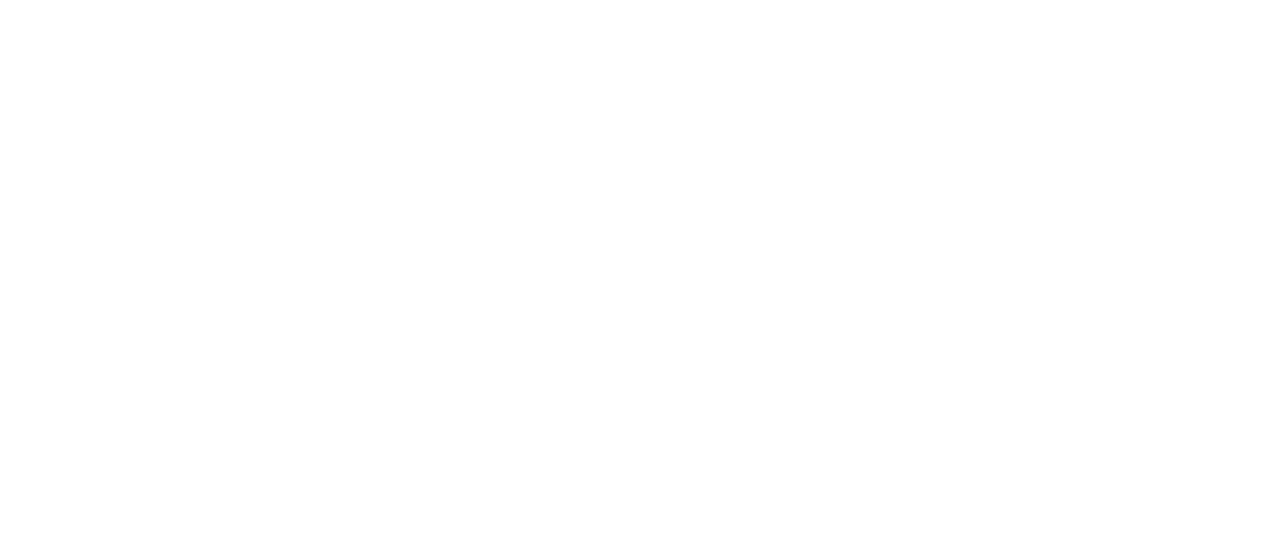 scroll, scrollTop: 0, scrollLeft: 0, axis: both 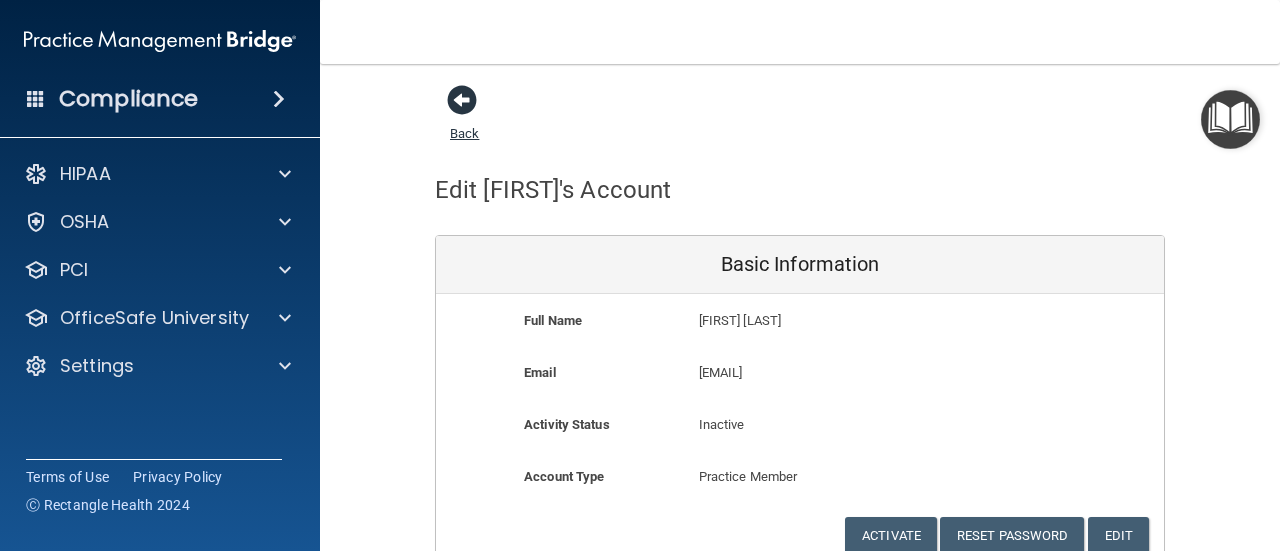 click at bounding box center (462, 100) 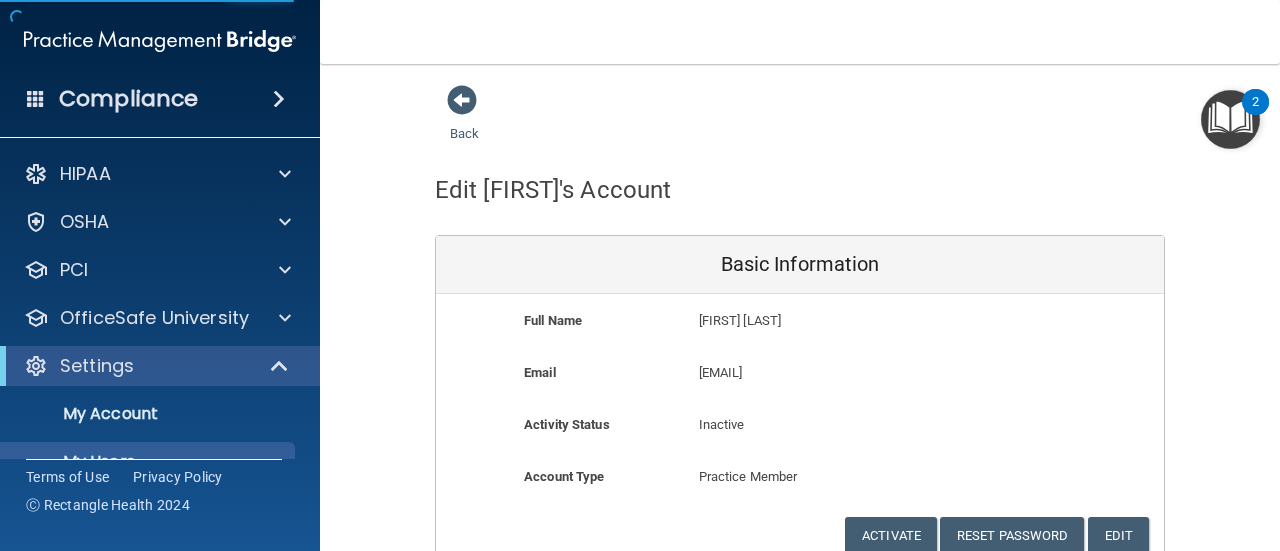 select on "20" 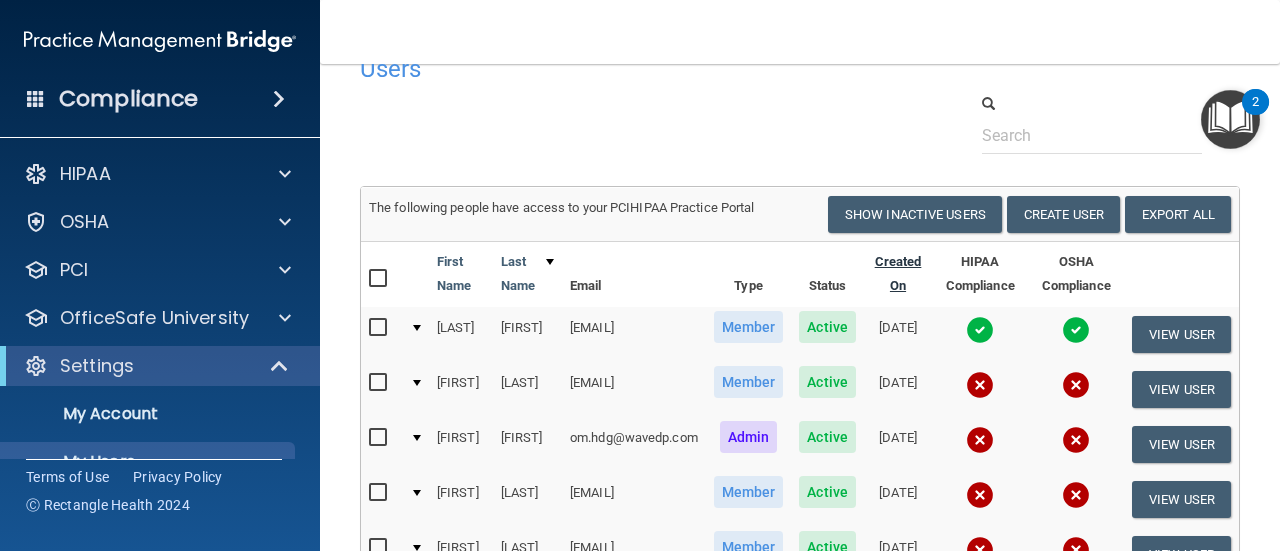 scroll, scrollTop: 0, scrollLeft: 0, axis: both 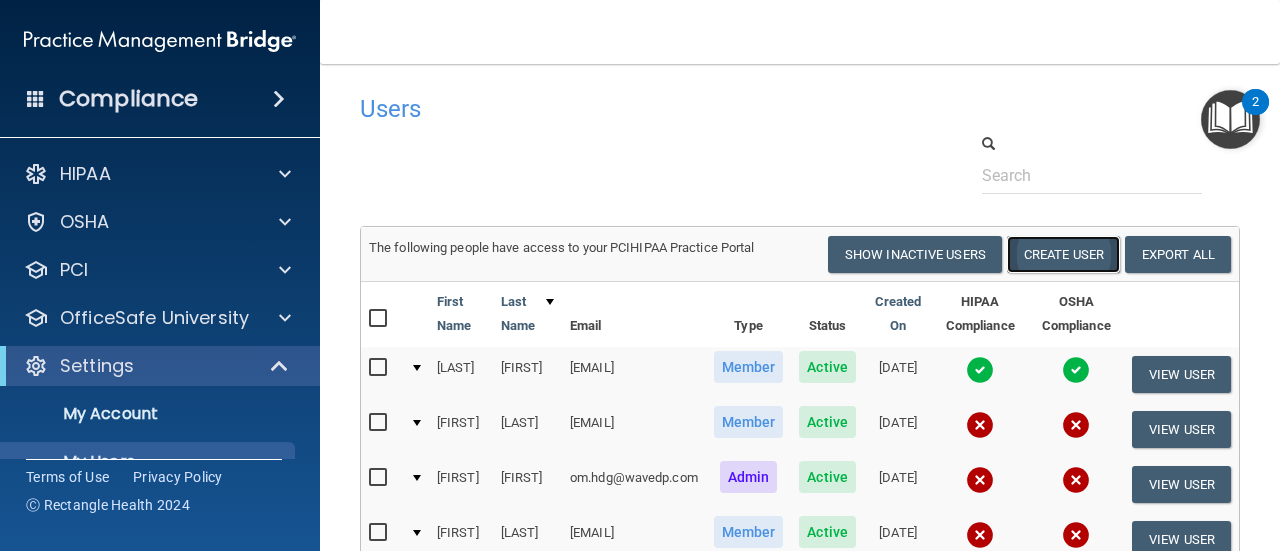 click on "Create User" at bounding box center (1063, 254) 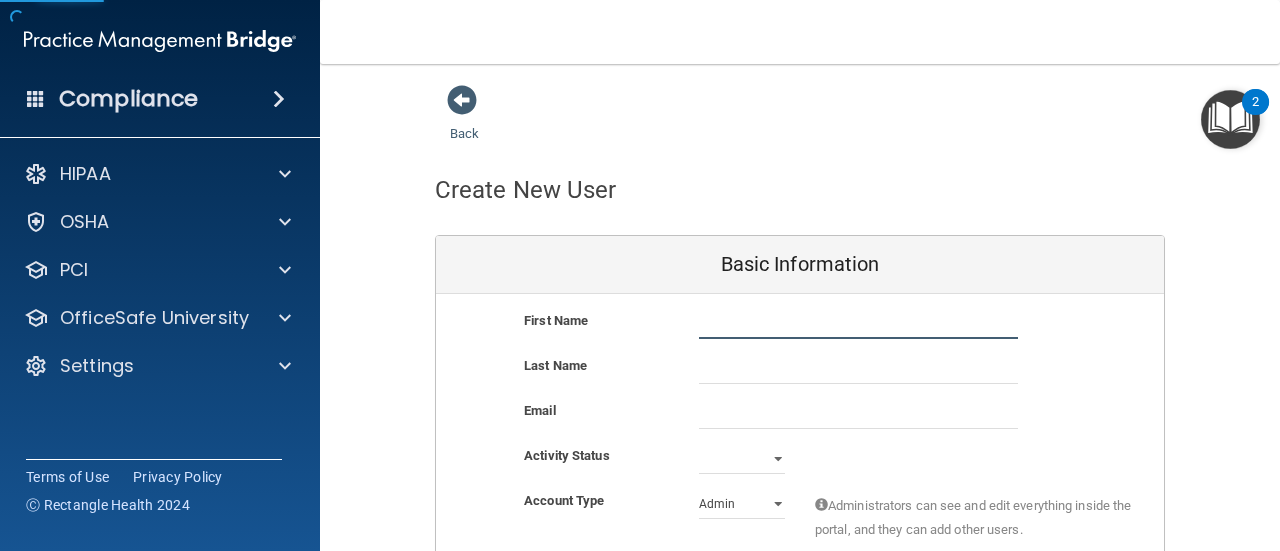 click at bounding box center [858, 324] 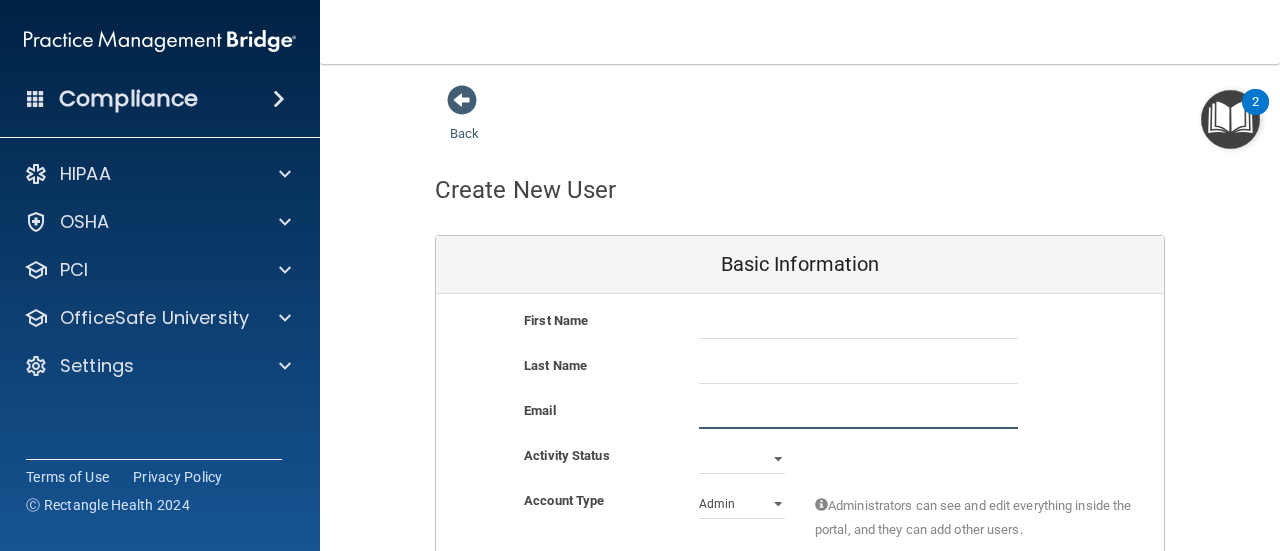click at bounding box center [858, 414] 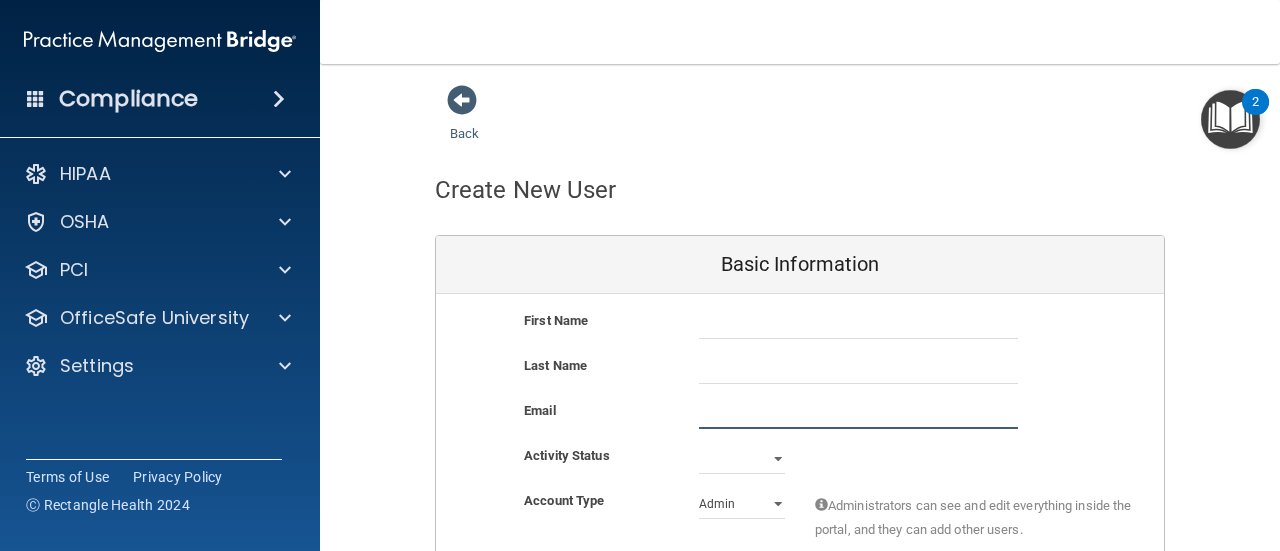 paste on "[EMAIL]" 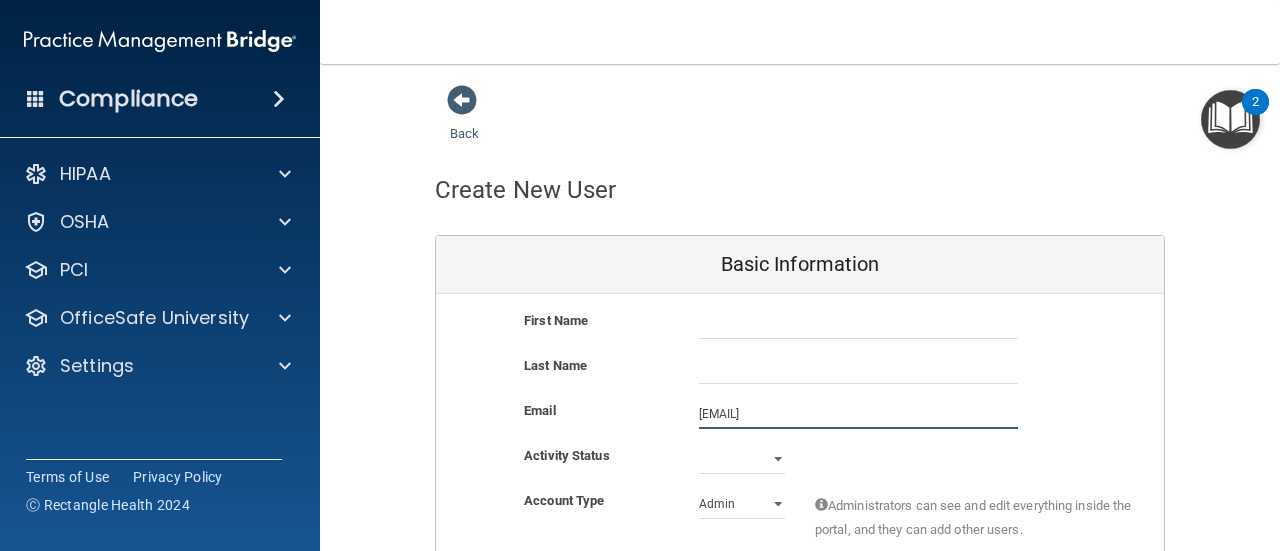 type on "[EMAIL]" 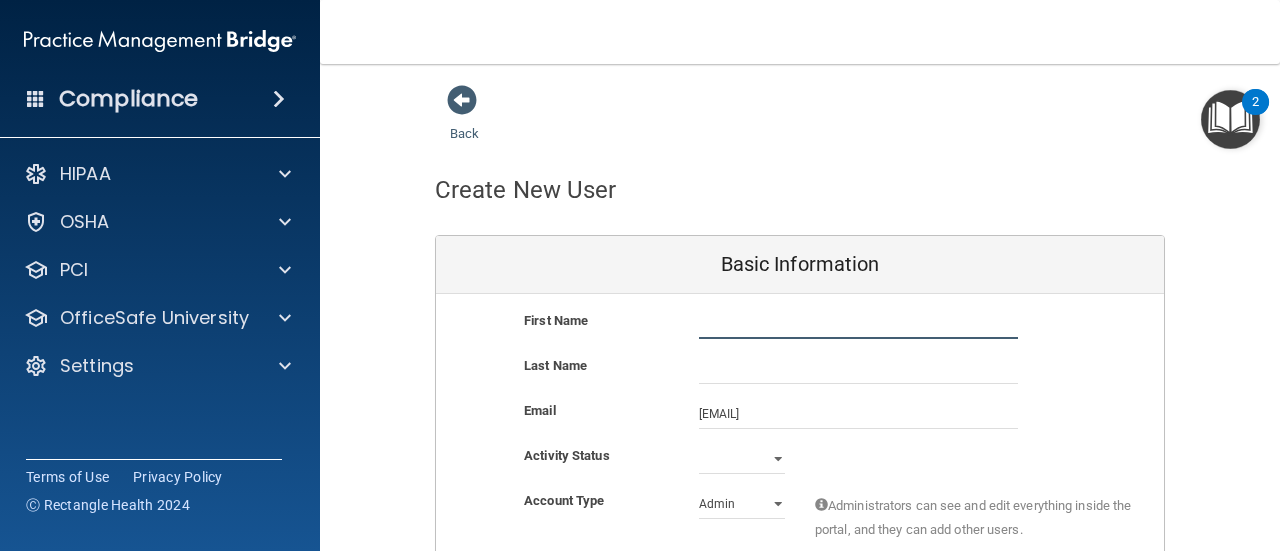 click at bounding box center [858, 324] 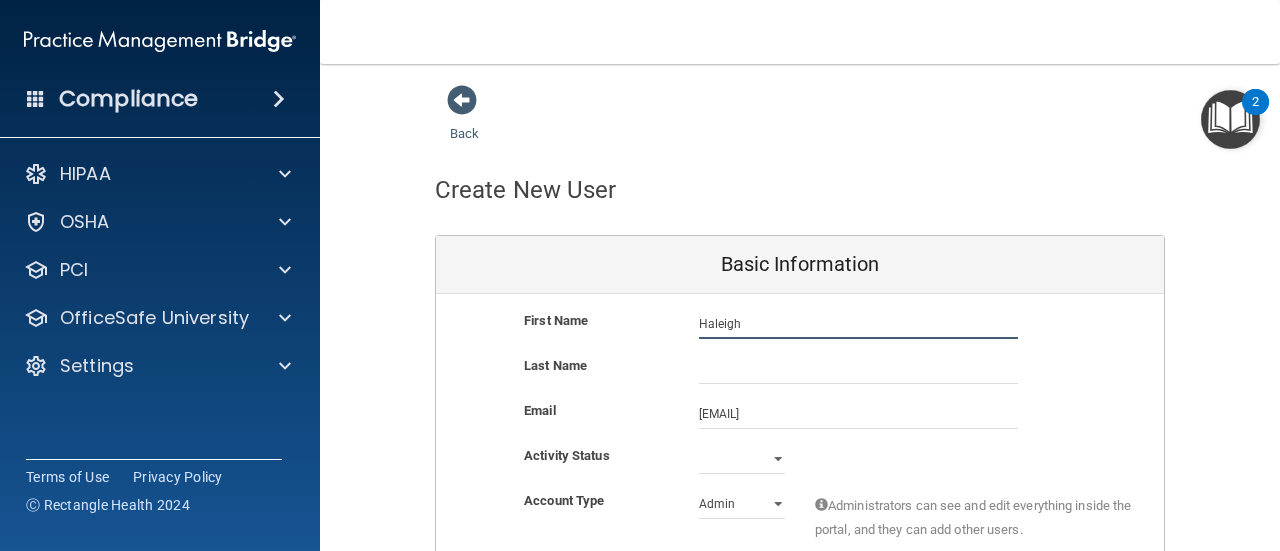 type on "Haleigh" 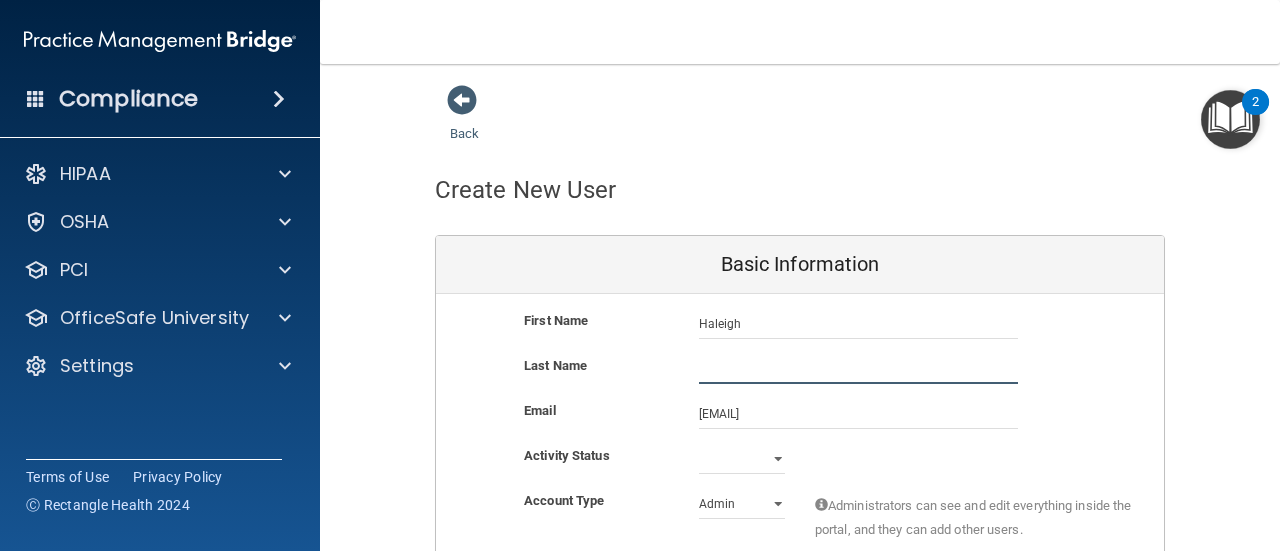 click at bounding box center (858, 369) 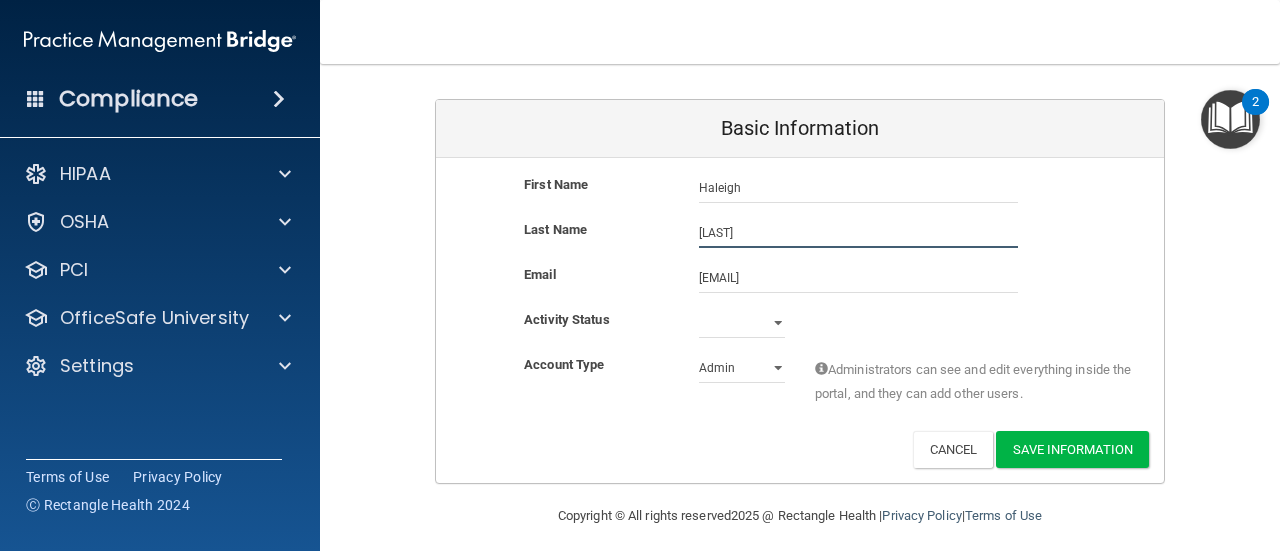 scroll, scrollTop: 146, scrollLeft: 0, axis: vertical 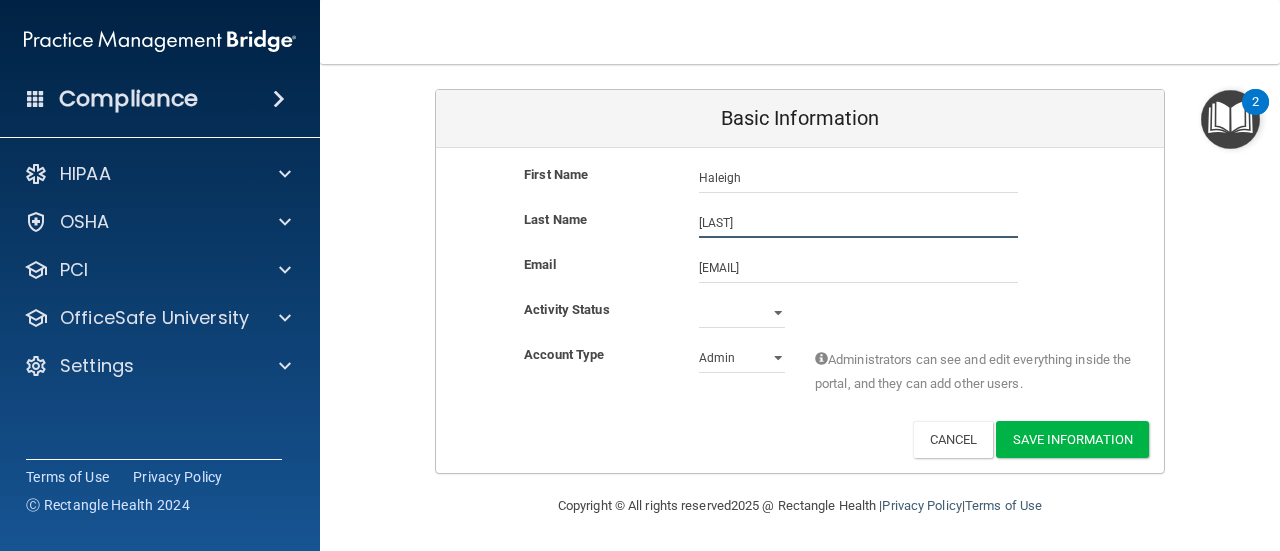 type on "[LAST]" 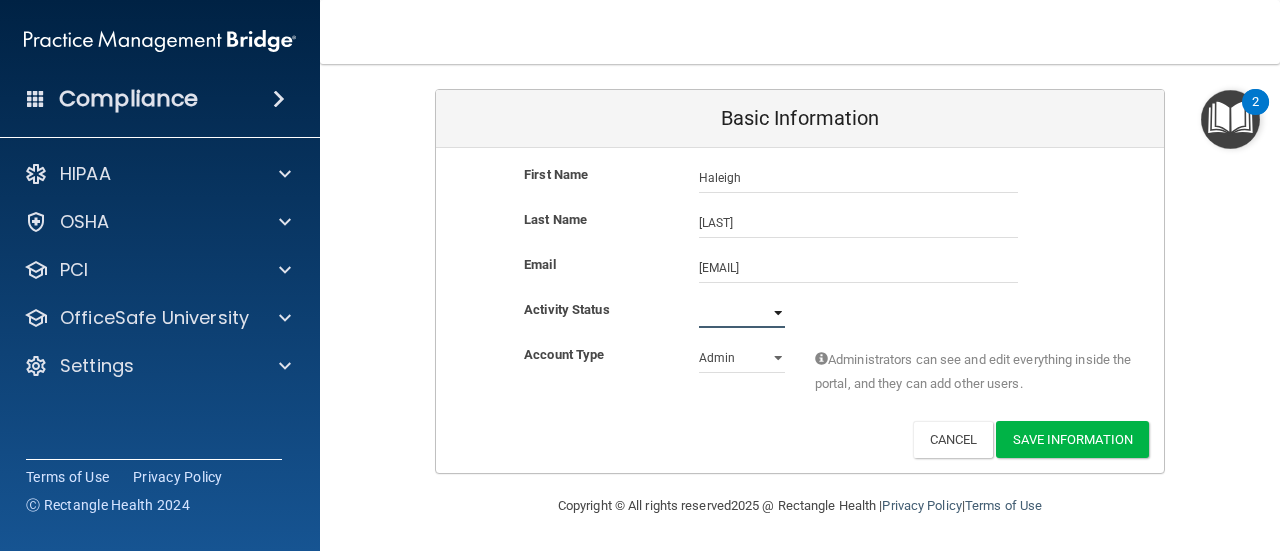 click on "Active  Inactive" at bounding box center (742, 313) 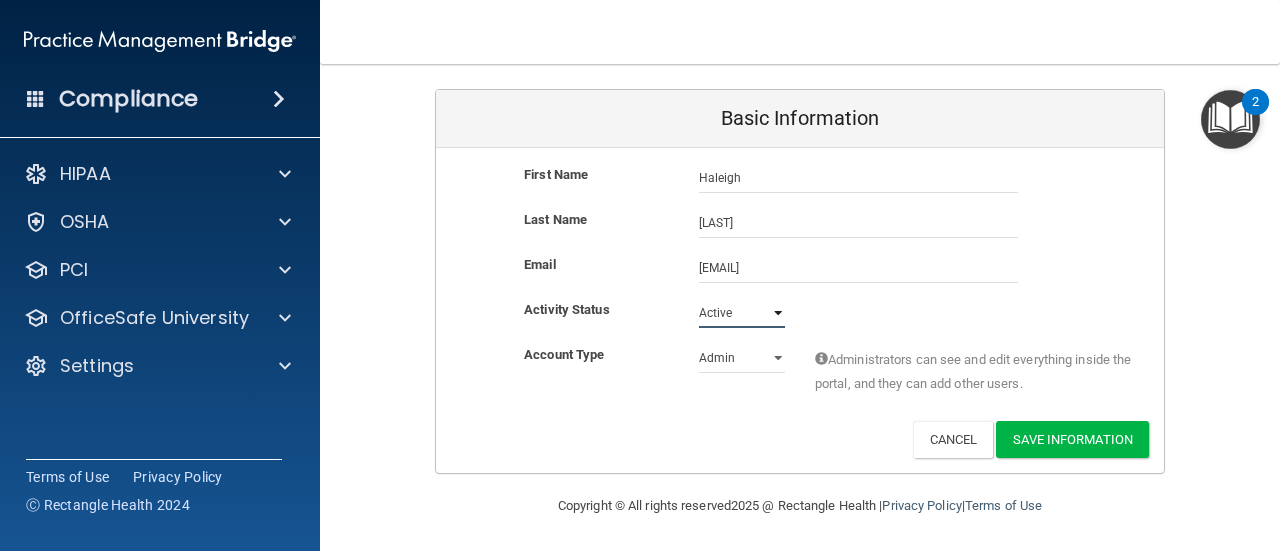 click on "Active  Inactive" at bounding box center [742, 313] 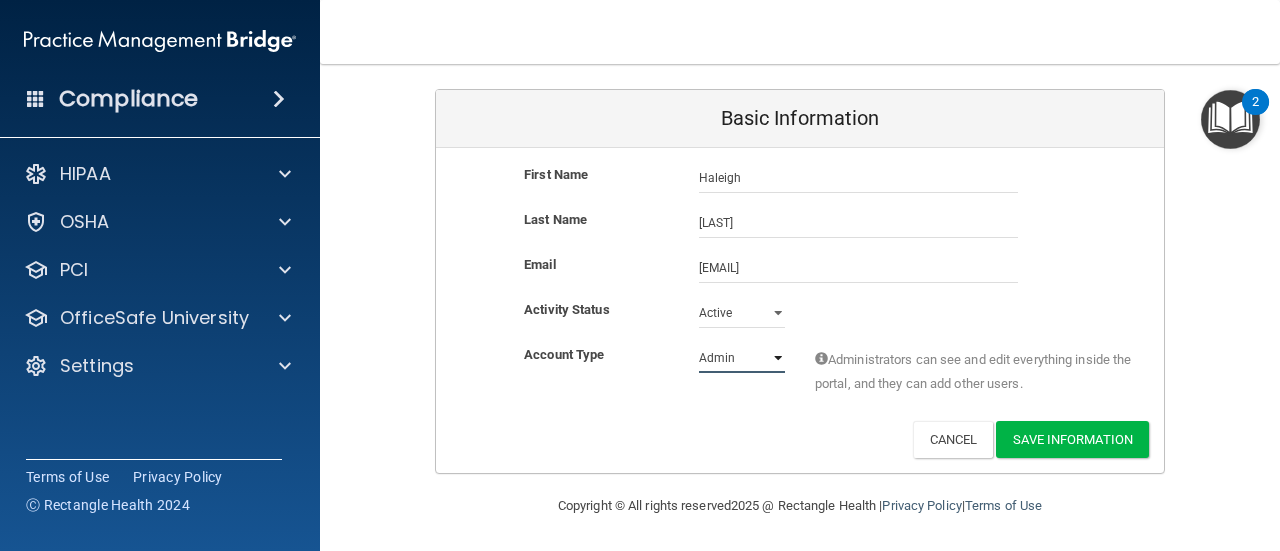click on "Admin  Member" at bounding box center [742, 358] 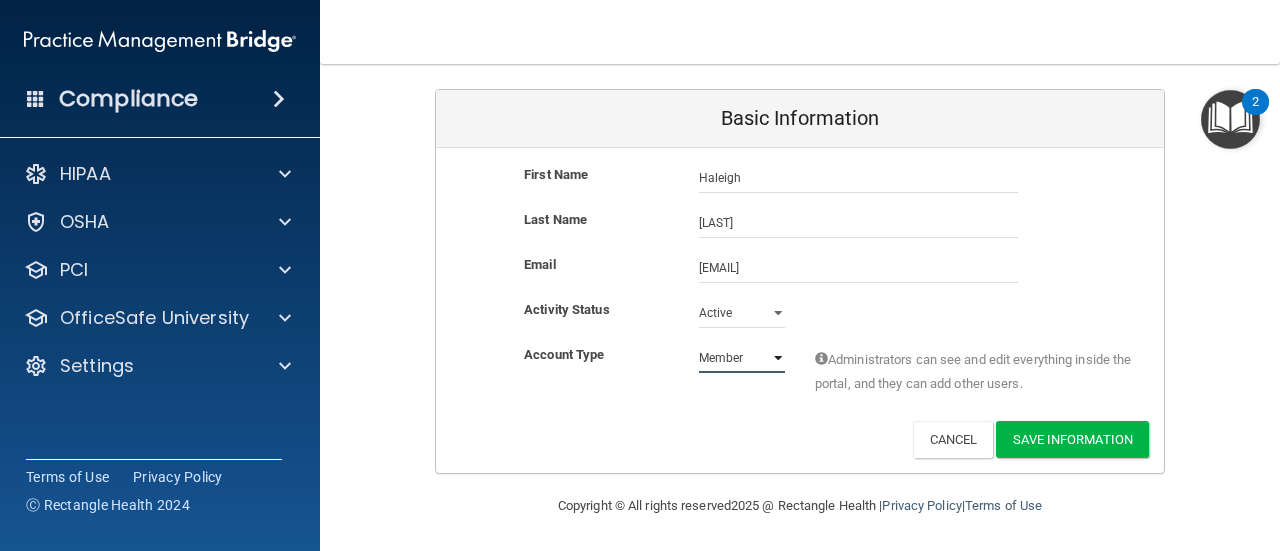 click on "Admin  Member" at bounding box center [742, 358] 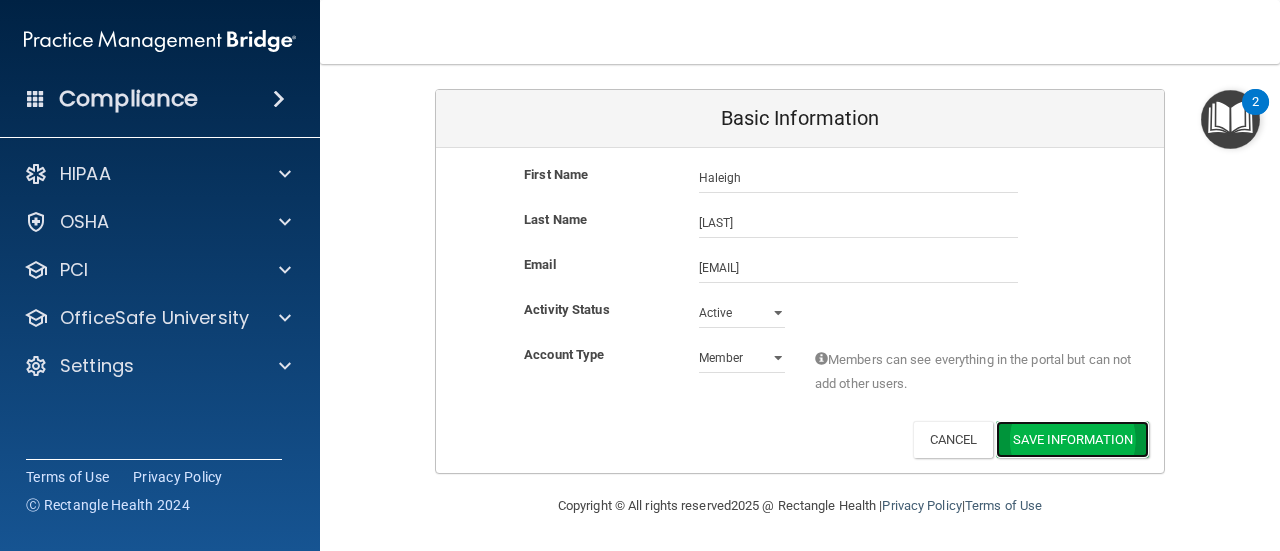 click on "Save Information" at bounding box center [1072, 439] 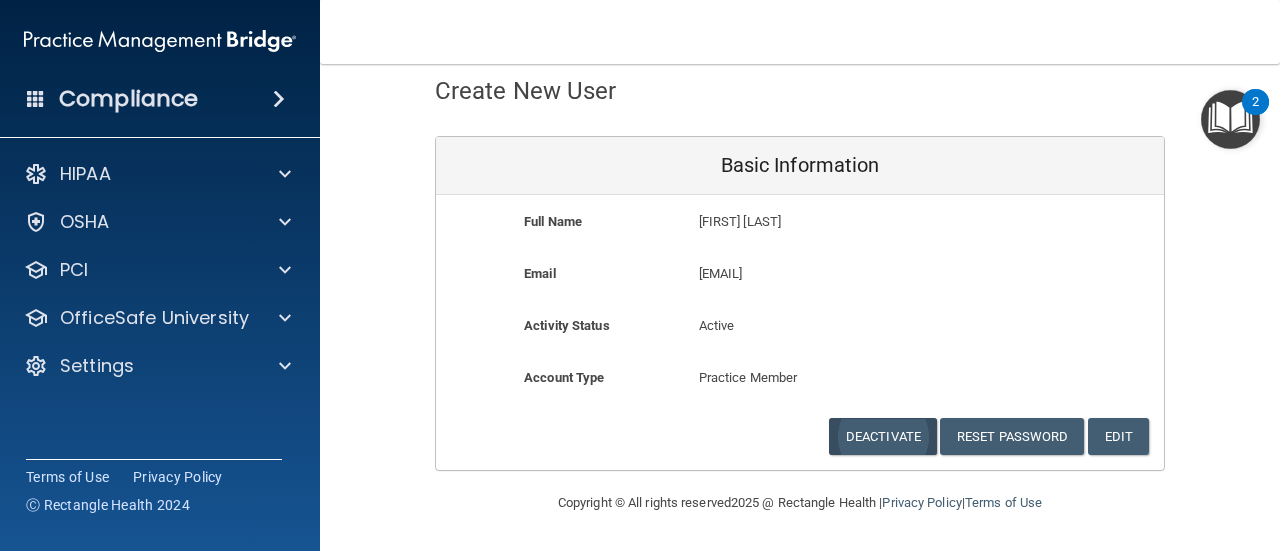 scroll, scrollTop: 96, scrollLeft: 0, axis: vertical 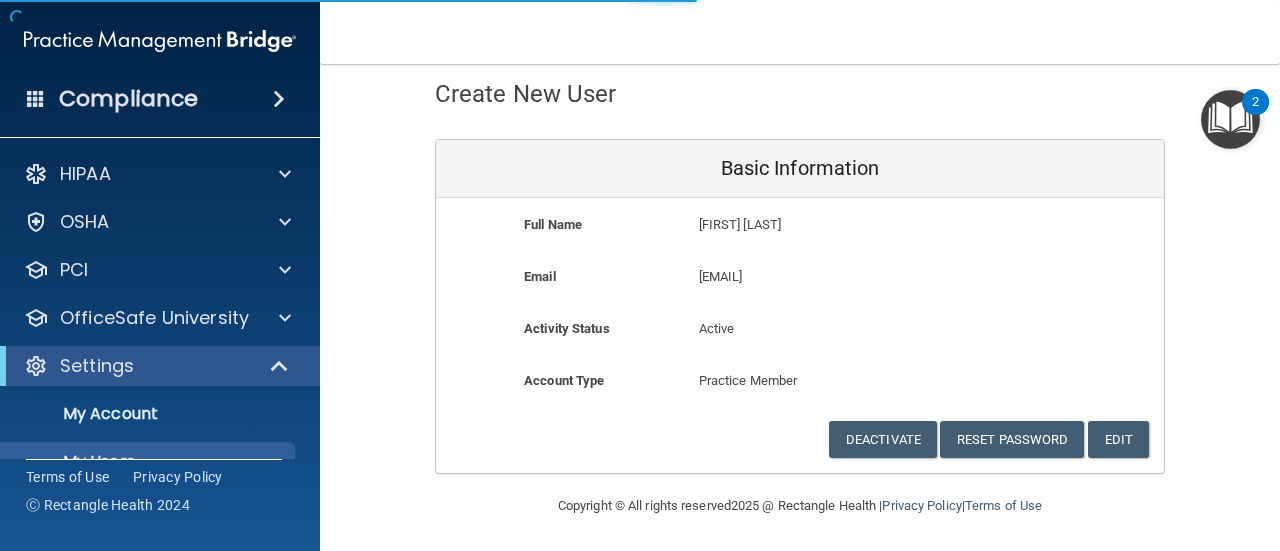select on "20" 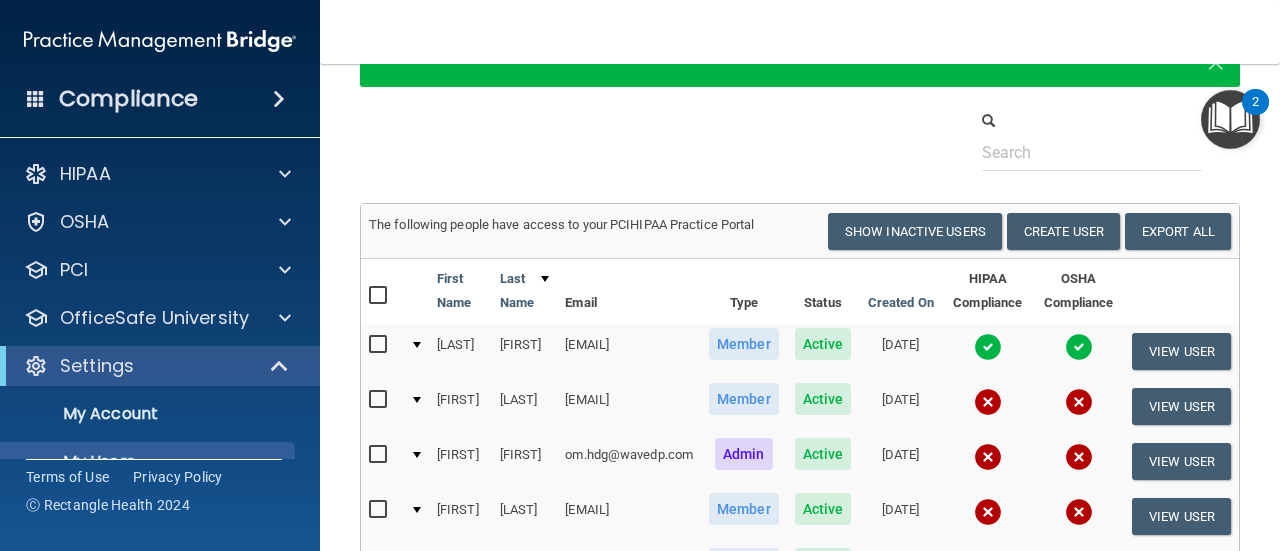scroll, scrollTop: 0, scrollLeft: 0, axis: both 